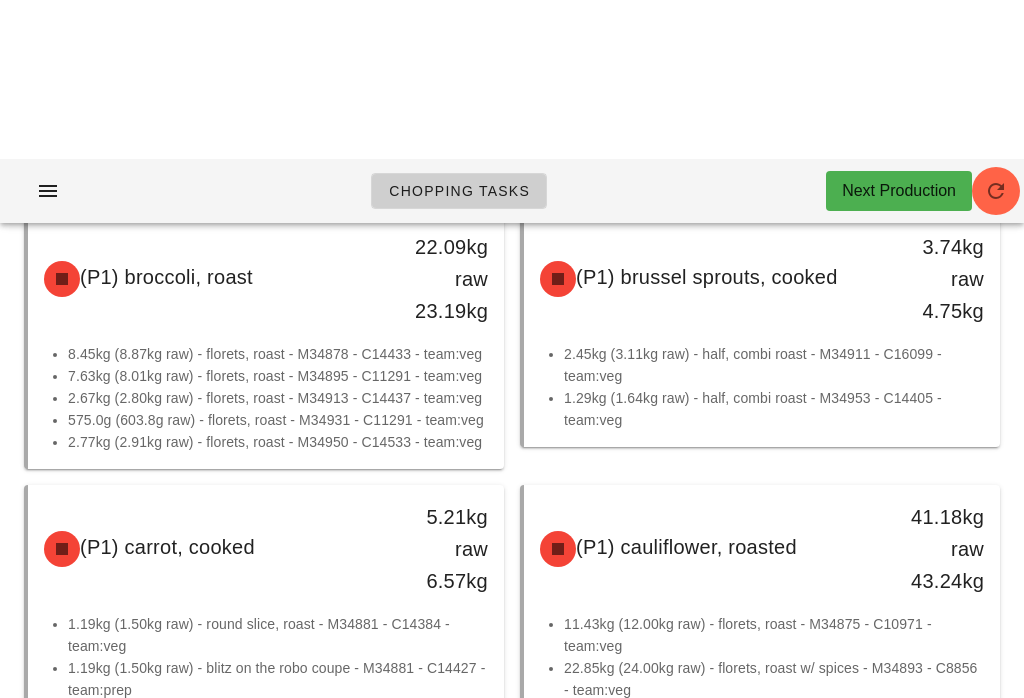 scroll, scrollTop: 0, scrollLeft: 0, axis: both 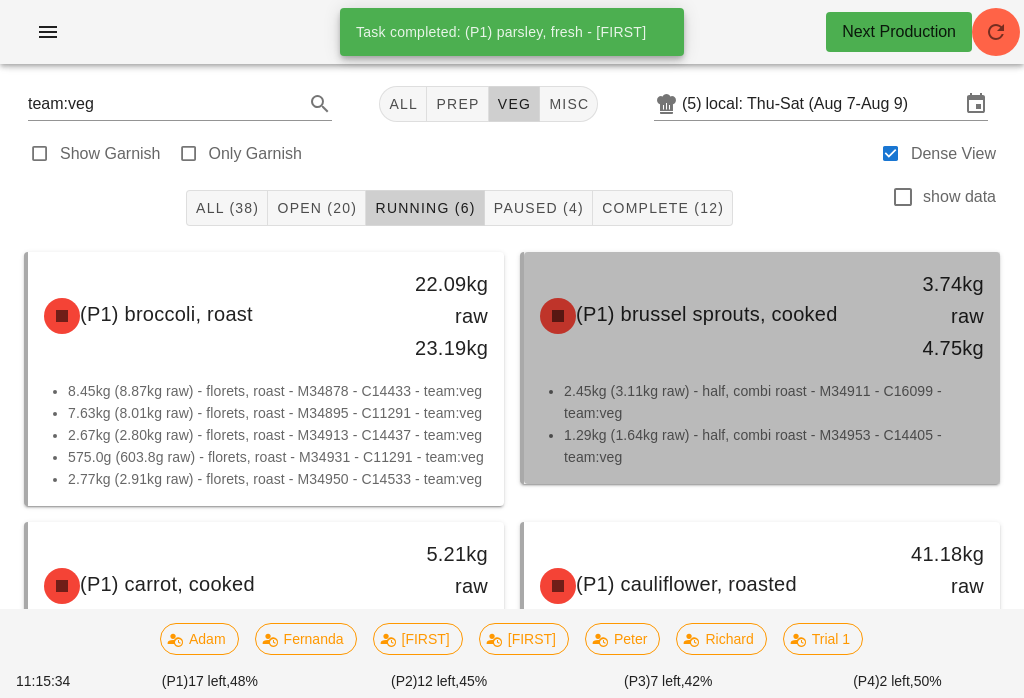 click on "2.45kg (3.11kg raw) - half, combi roast - M34911 - C16099 - team:veg" at bounding box center [774, 402] 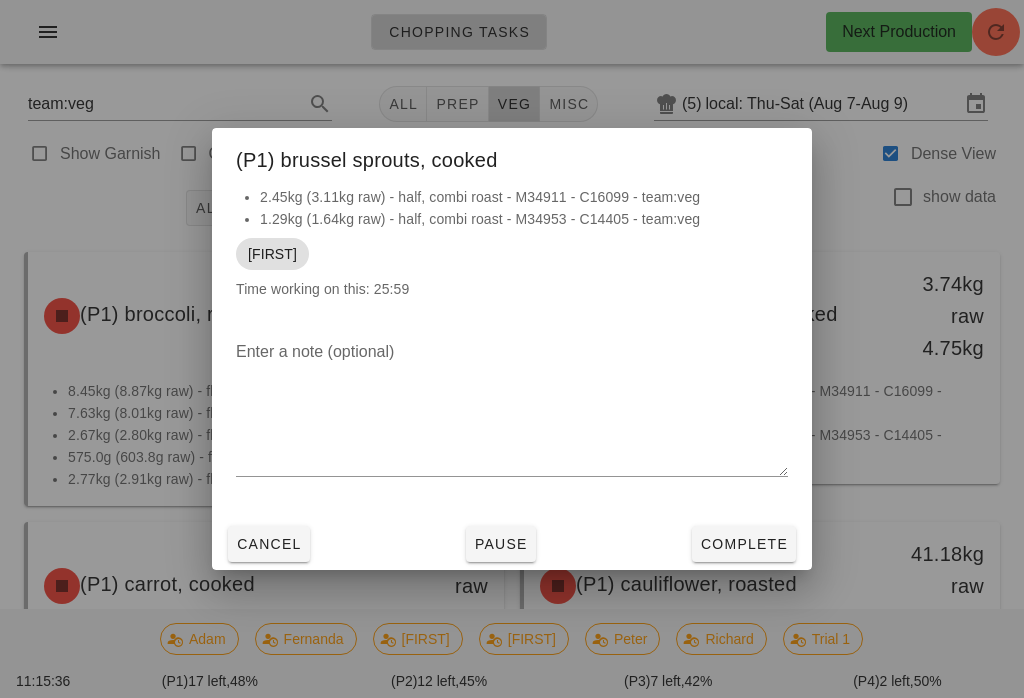 click on "Complete" at bounding box center (744, 544) 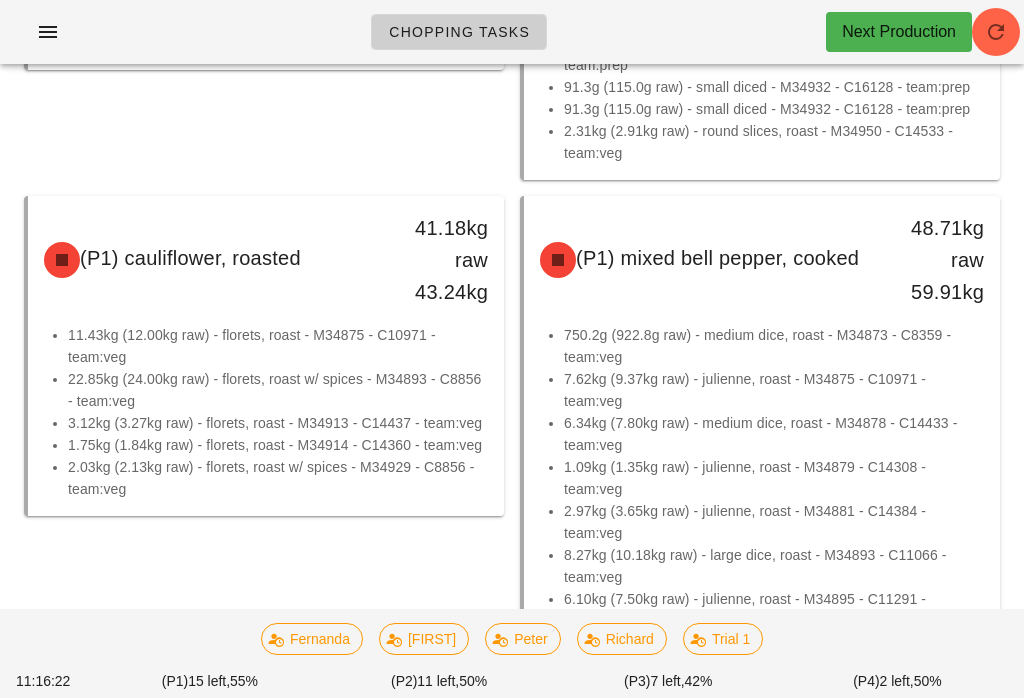 scroll, scrollTop: 0, scrollLeft: 0, axis: both 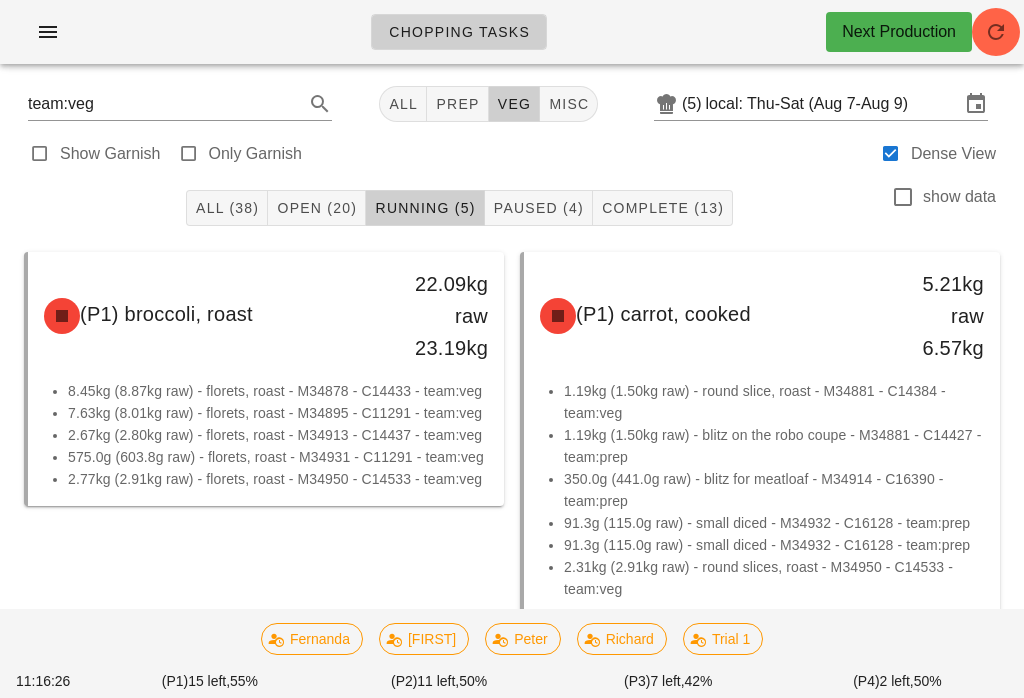 click on "prep" at bounding box center (457, 104) 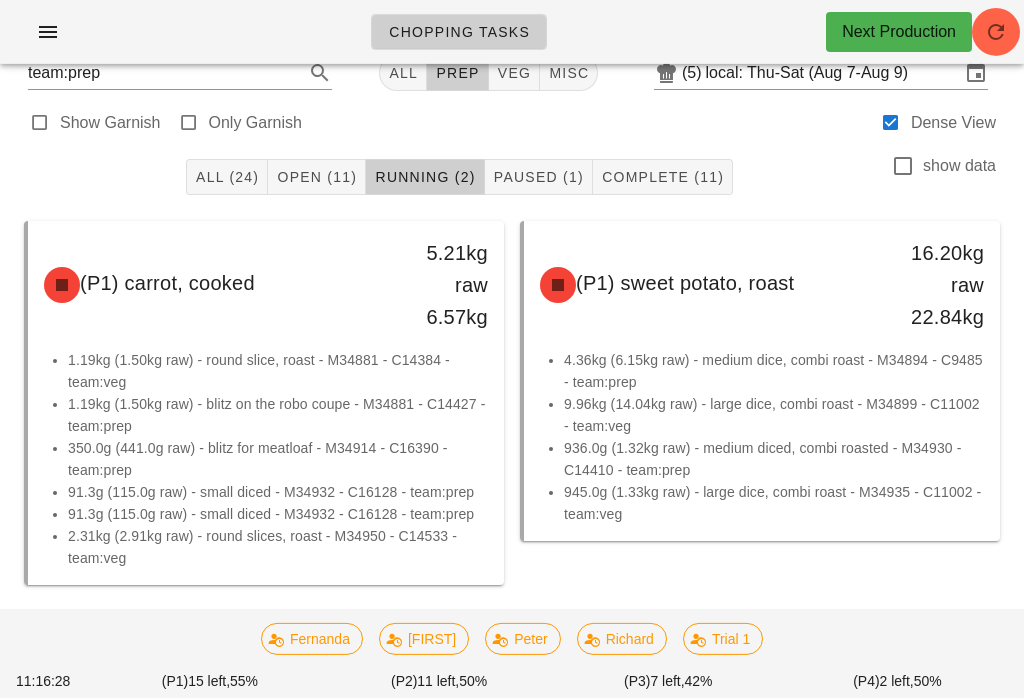 scroll, scrollTop: 0, scrollLeft: 0, axis: both 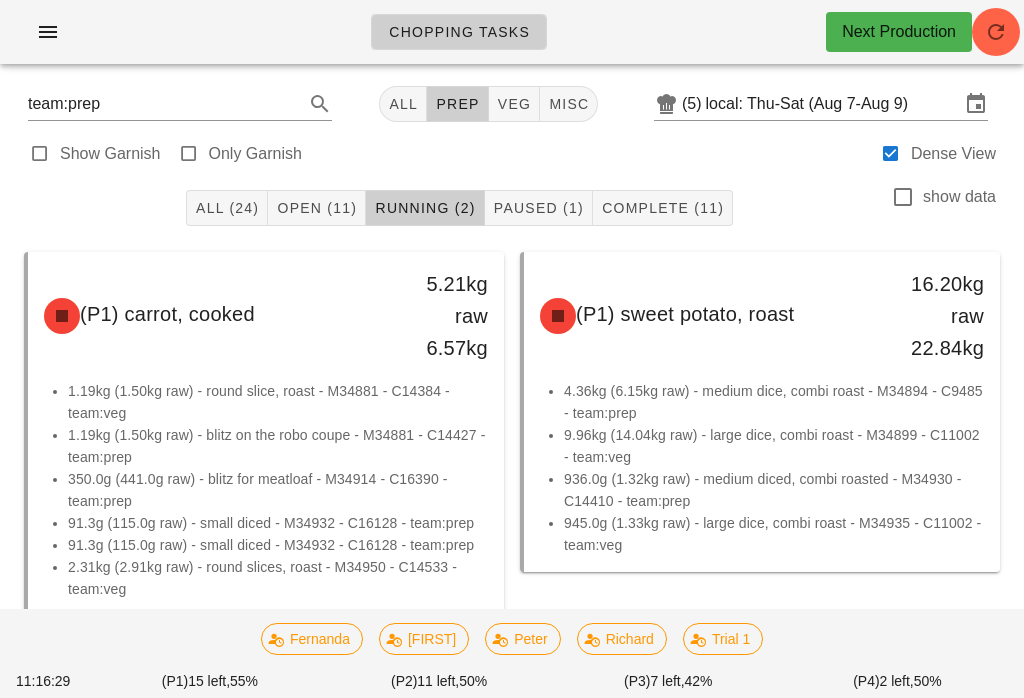 click on "All" at bounding box center [403, 104] 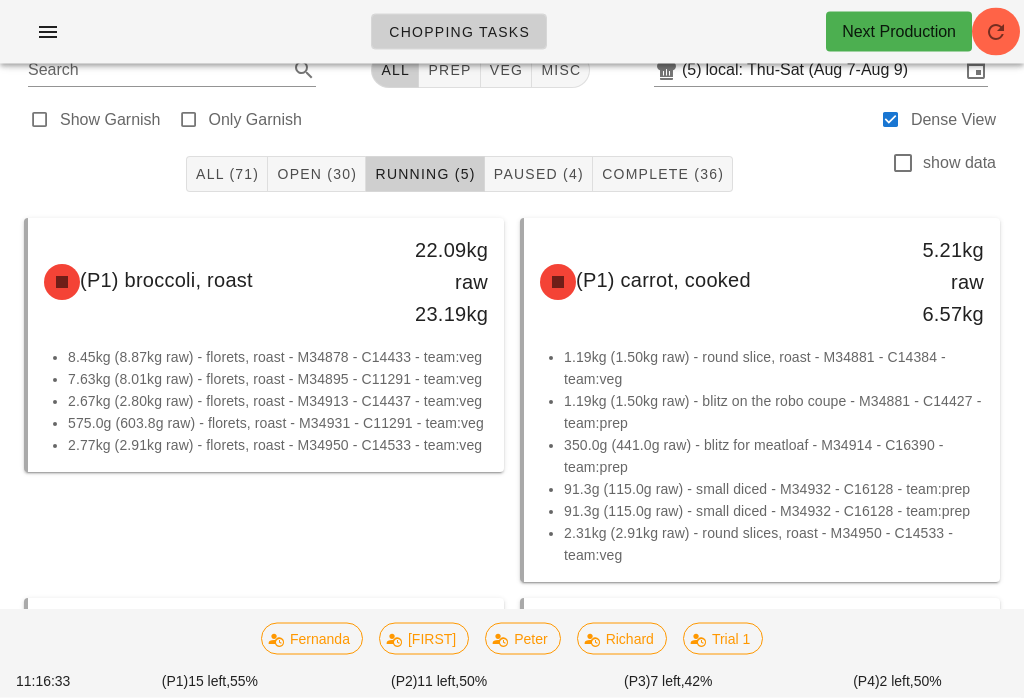 scroll, scrollTop: 0, scrollLeft: 0, axis: both 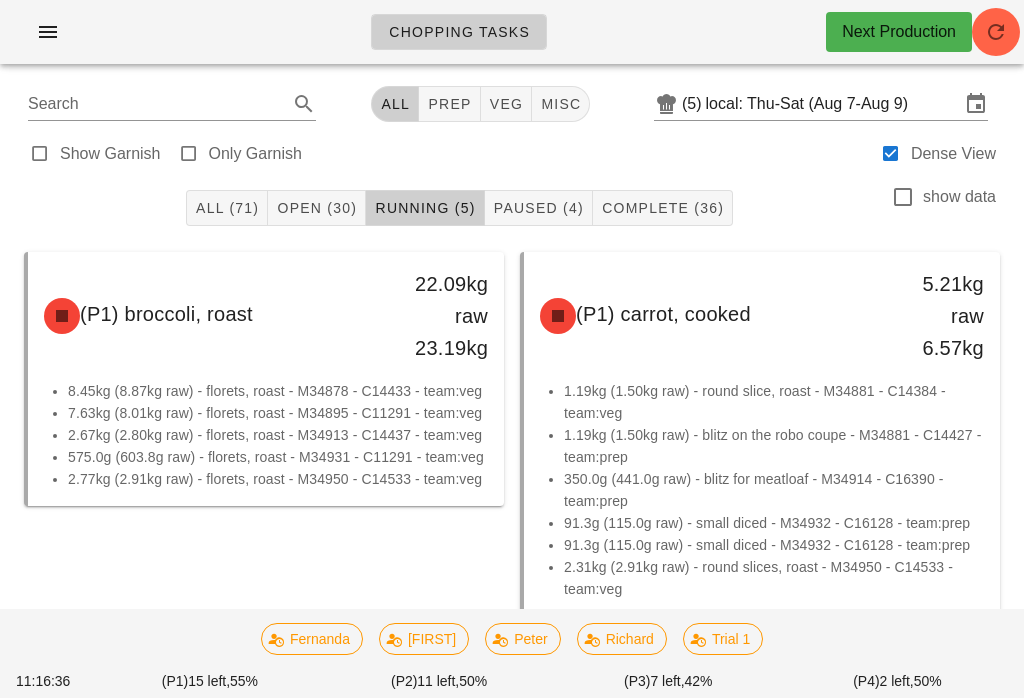 click on "All (71)" at bounding box center (227, 208) 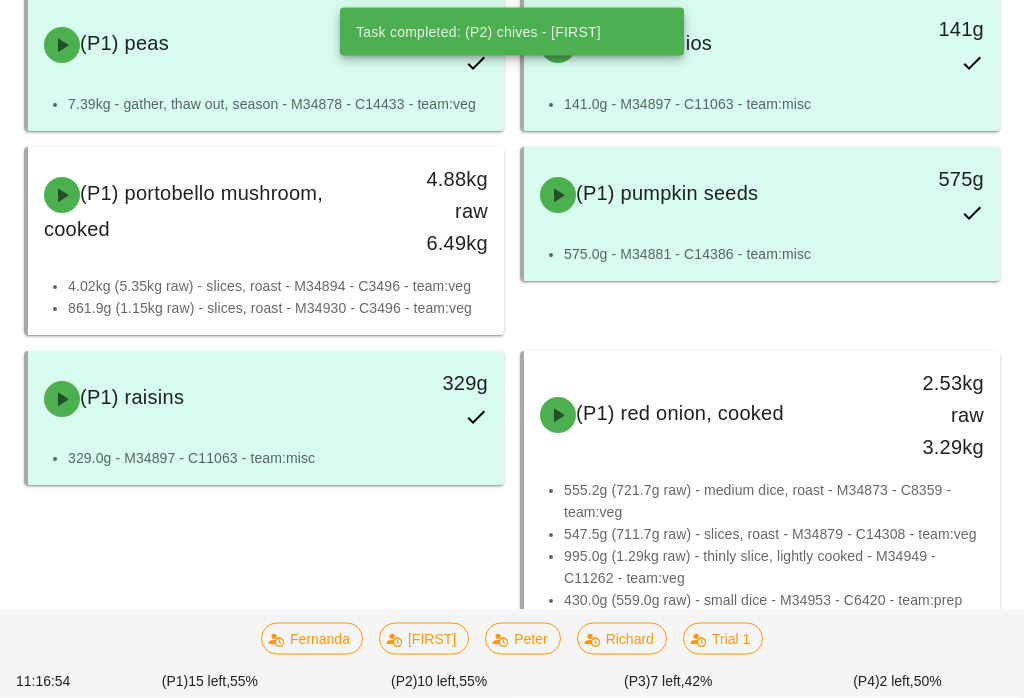 scroll, scrollTop: 4362, scrollLeft: 0, axis: vertical 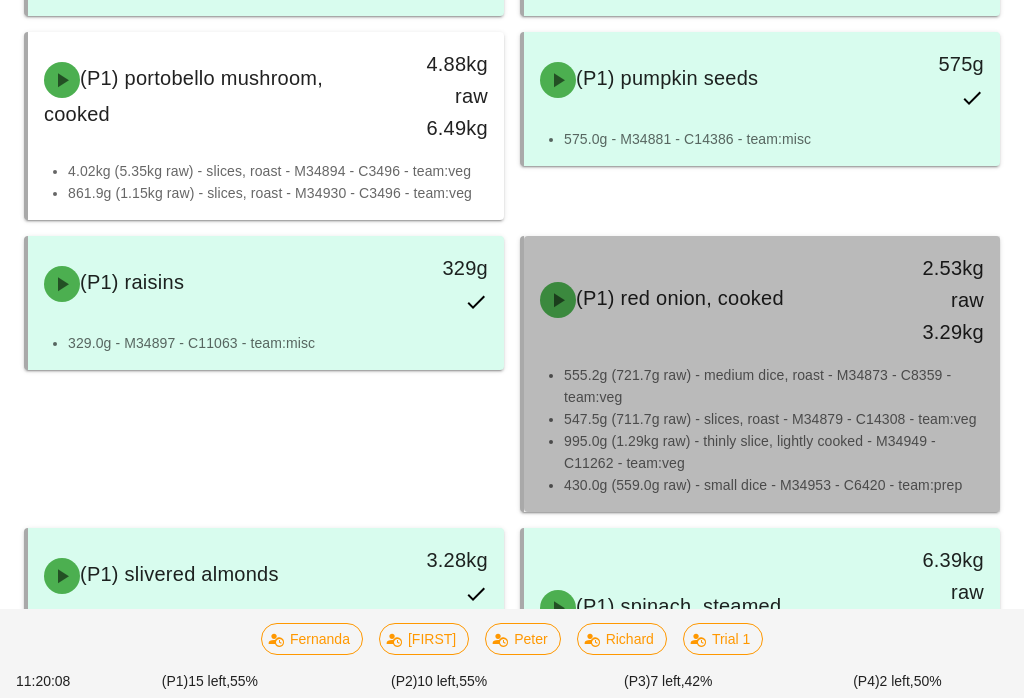 click on "555.2g (721.7g raw) - medium dice, roast - M34873 - C8359 - team:veg" at bounding box center [774, 386] 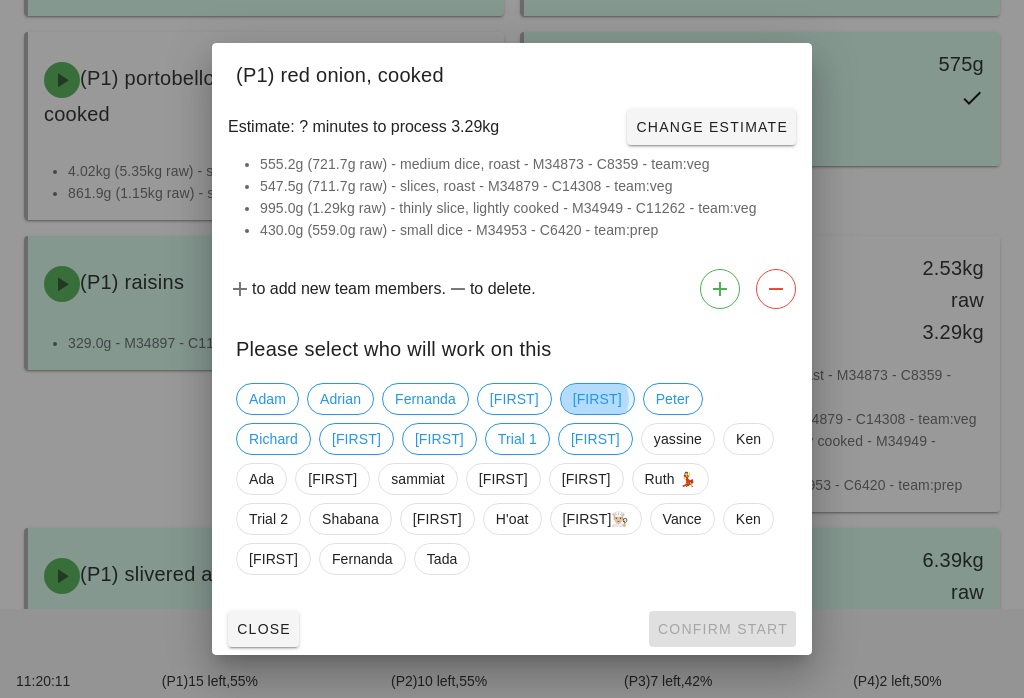 click on "[FIRST]" at bounding box center (597, 399) 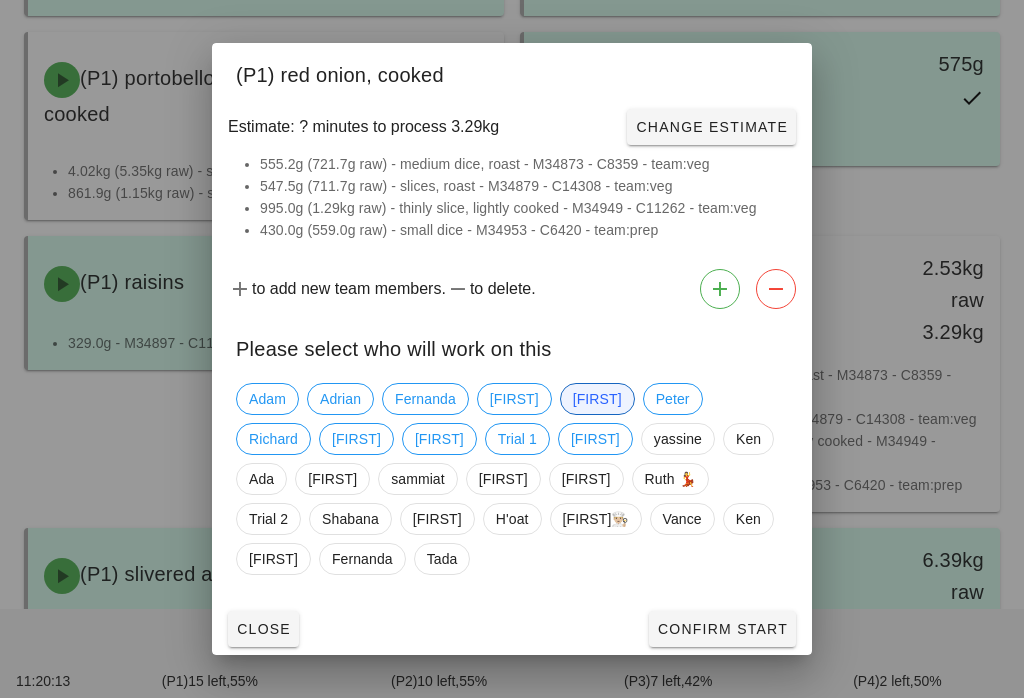 click on "Confirm Start" at bounding box center (722, 629) 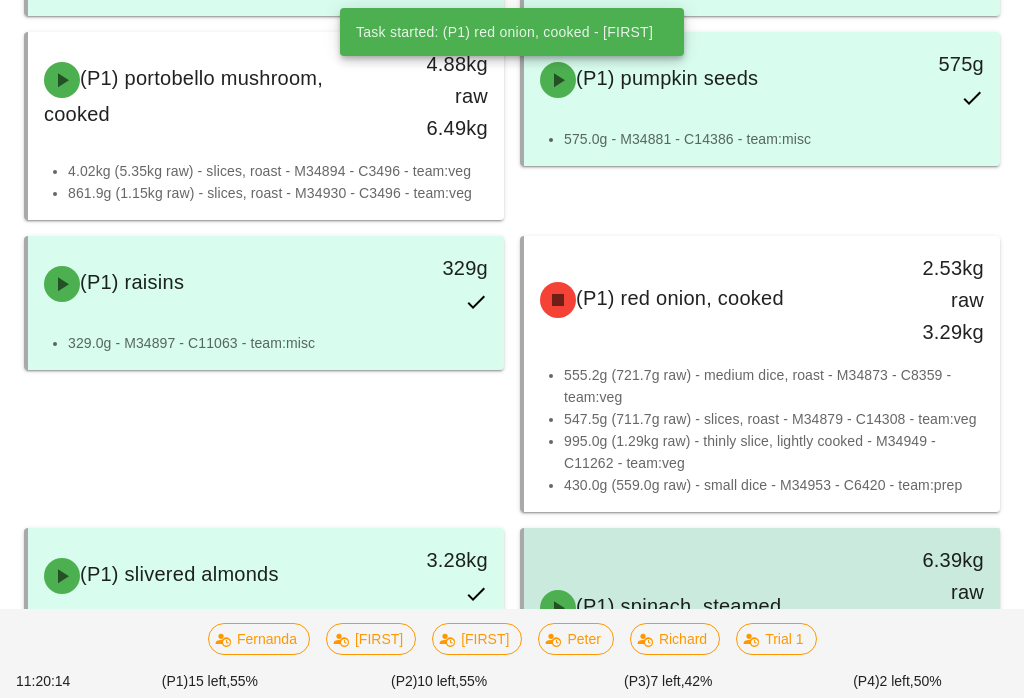 click on "(P1) spinach, steamed 6.39kg raw 7.67kg" at bounding box center (762, 608) 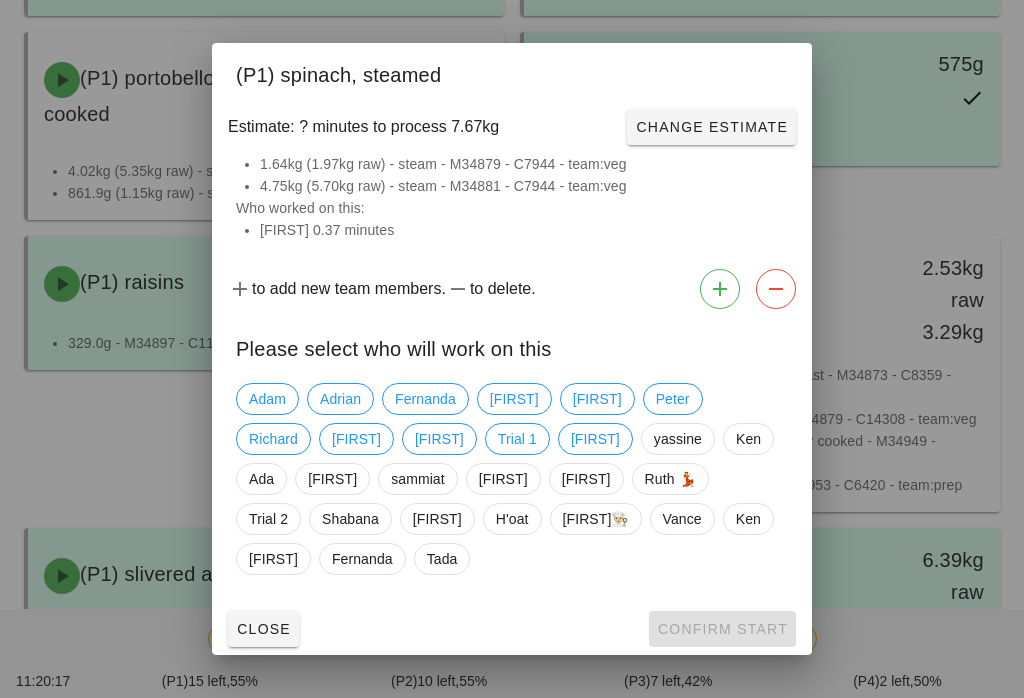 click on "Close" at bounding box center [263, 629] 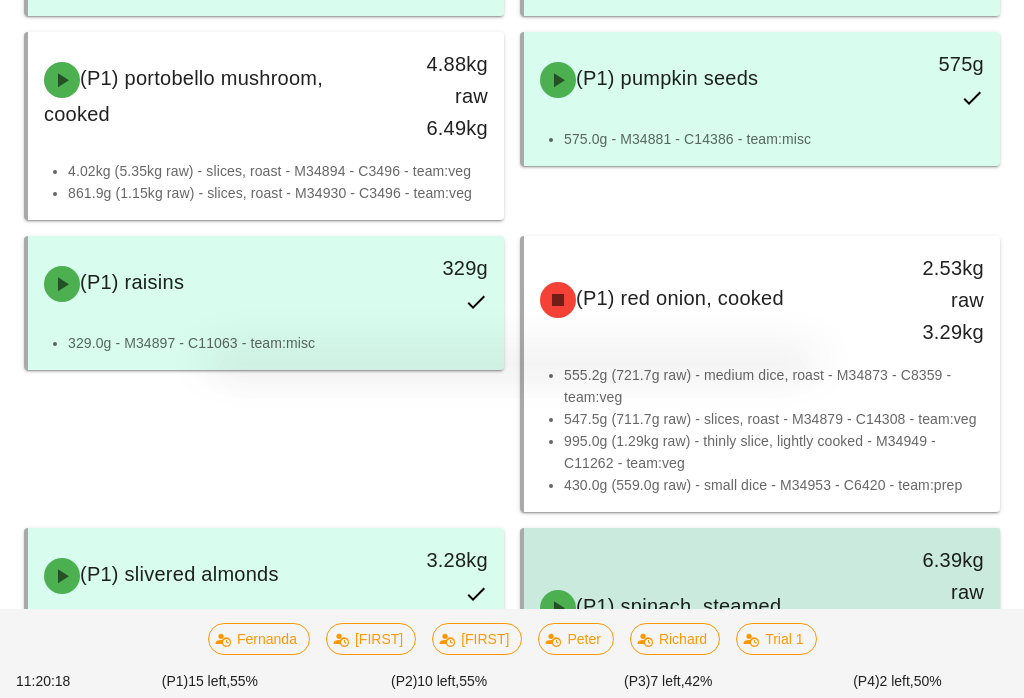 scroll, scrollTop: 4381, scrollLeft: 0, axis: vertical 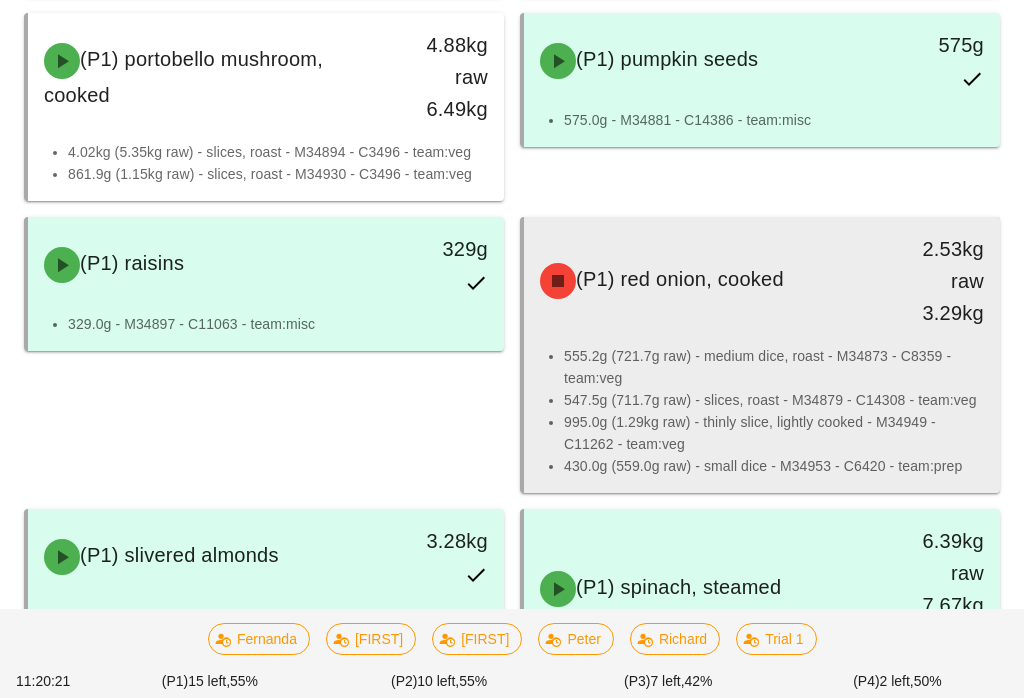 click on "555.2g (721.7g raw) - medium dice, roast - M34873 - C8359 - team:veg" at bounding box center [774, 367] 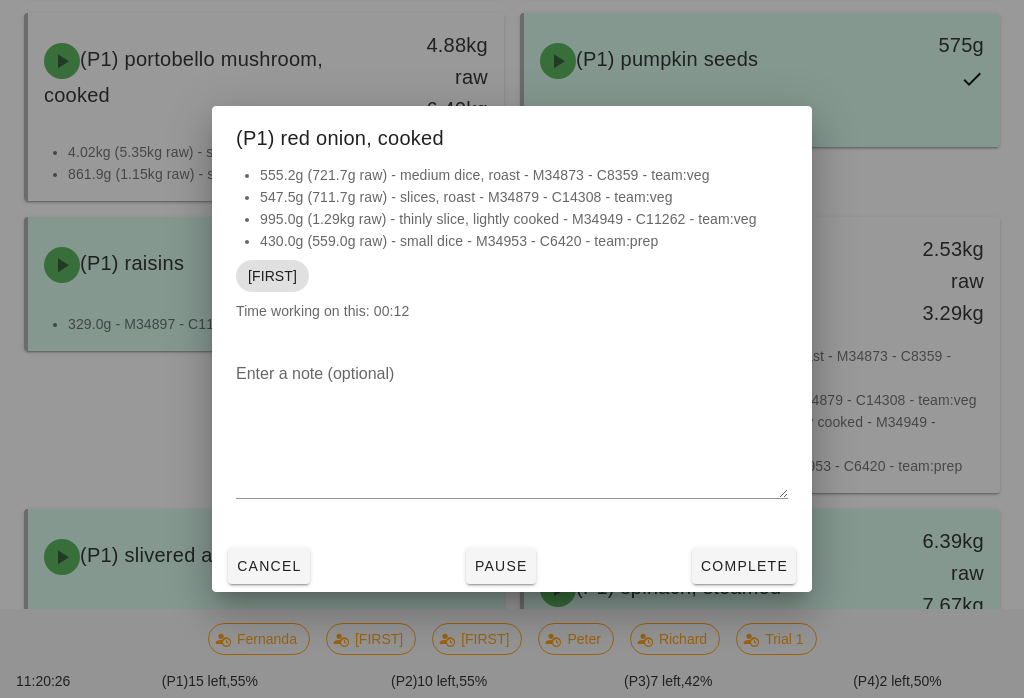 click on "Cancel" at bounding box center [269, 566] 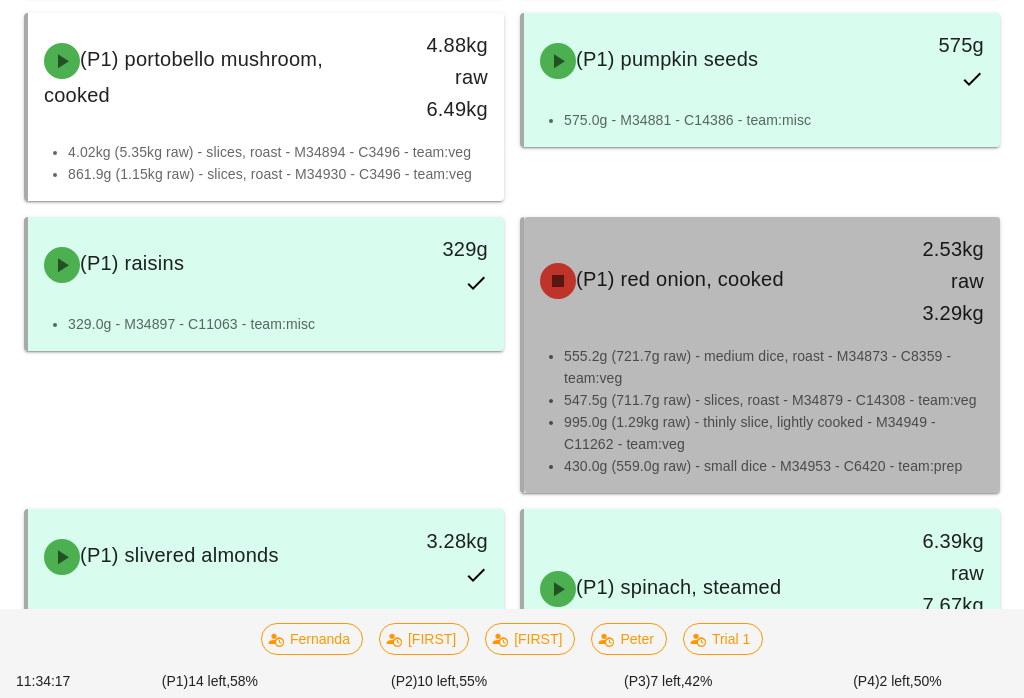 click on "555.2g (721.7g raw) - medium dice, roast - M34873 - C8359 - team:veg" at bounding box center [774, 367] 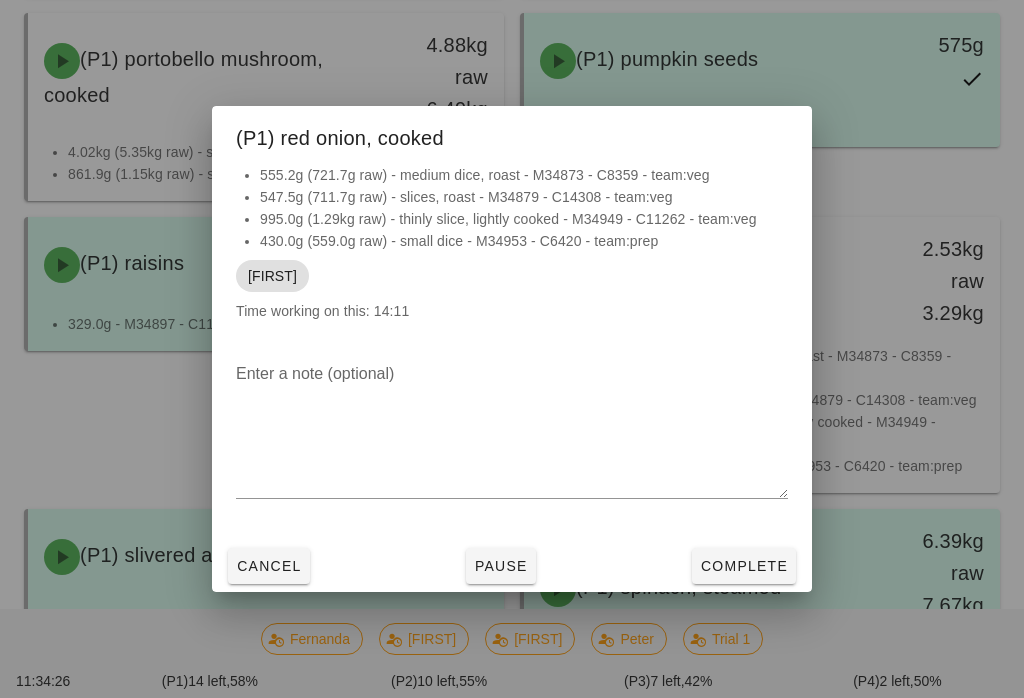 click on "Pause" at bounding box center [501, 566] 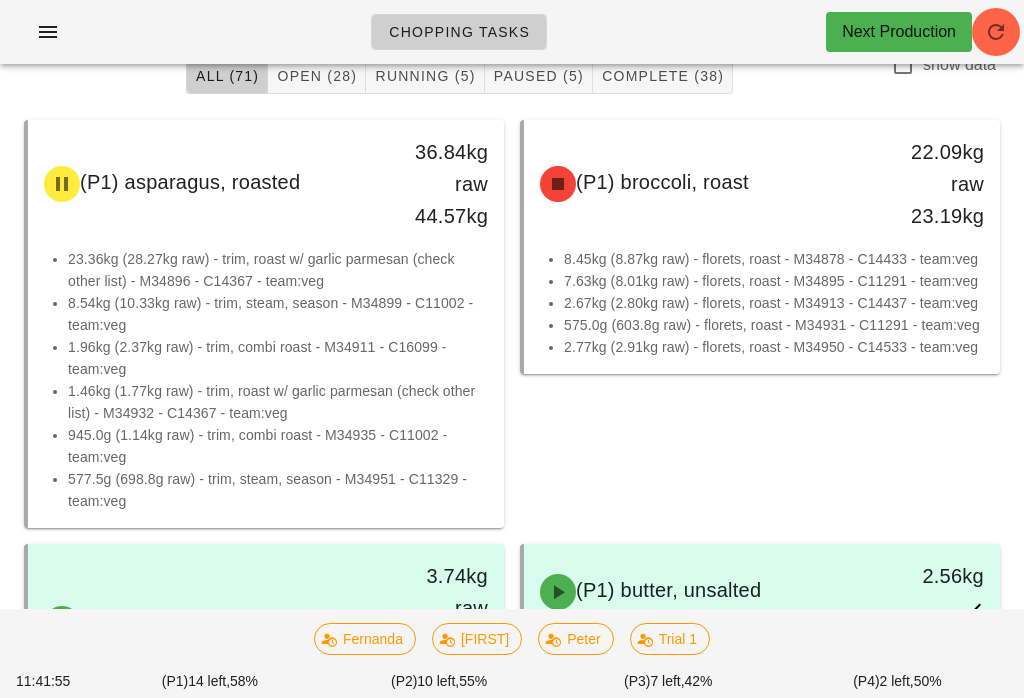 scroll, scrollTop: 0, scrollLeft: 0, axis: both 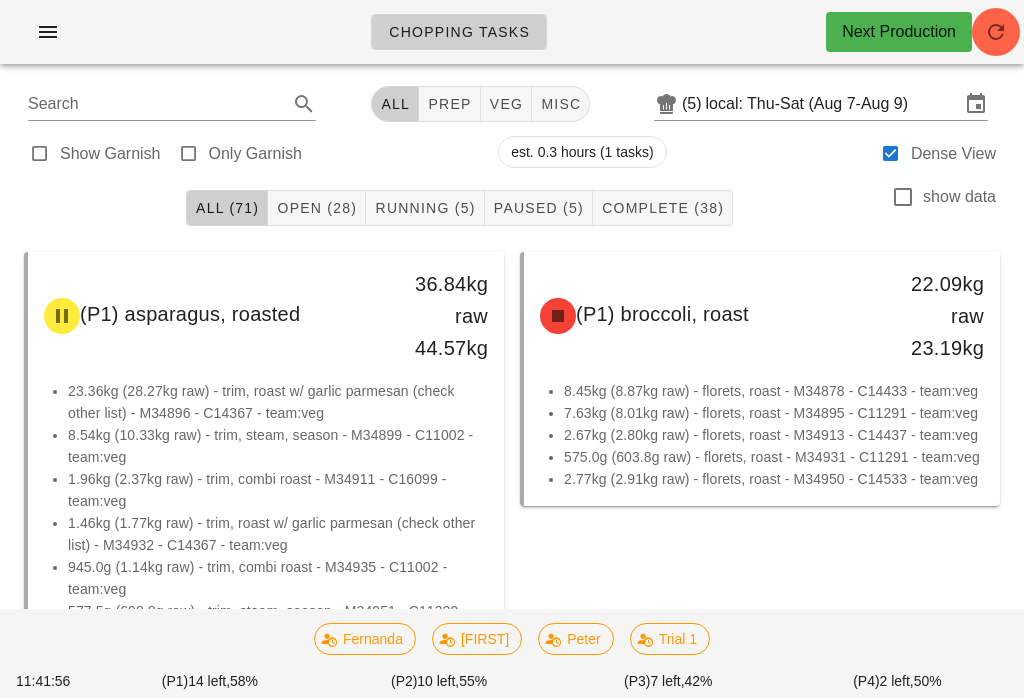 click on "Running (5)" at bounding box center [424, 208] 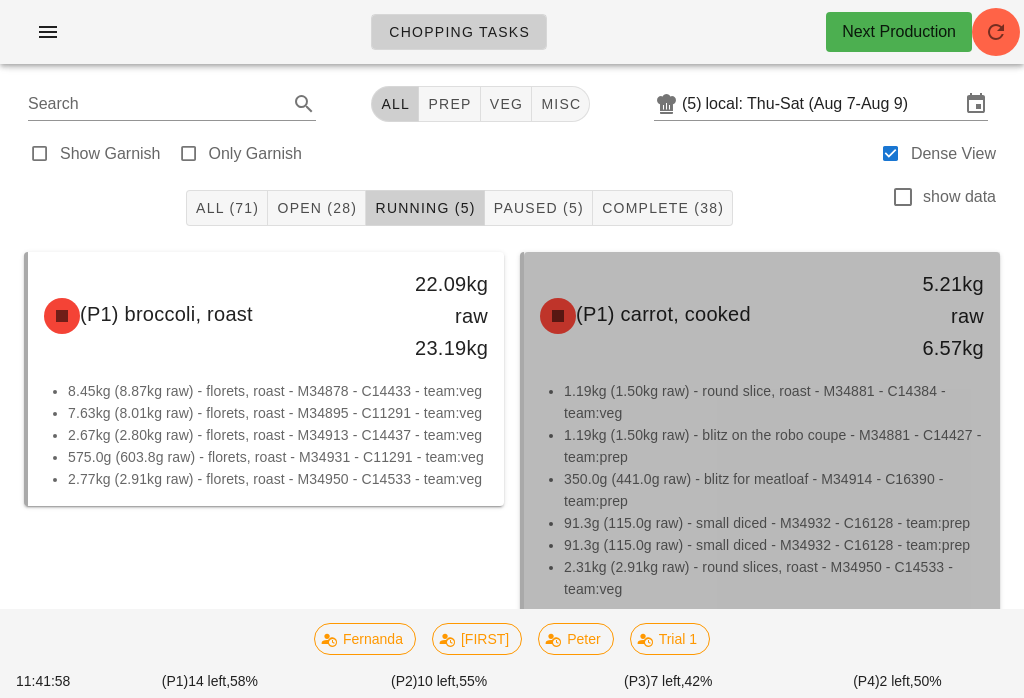 click on "1.19kg (1.50kg raw) - blitz on the robo coupe - M34881 - C14427 - team:prep" at bounding box center (774, 446) 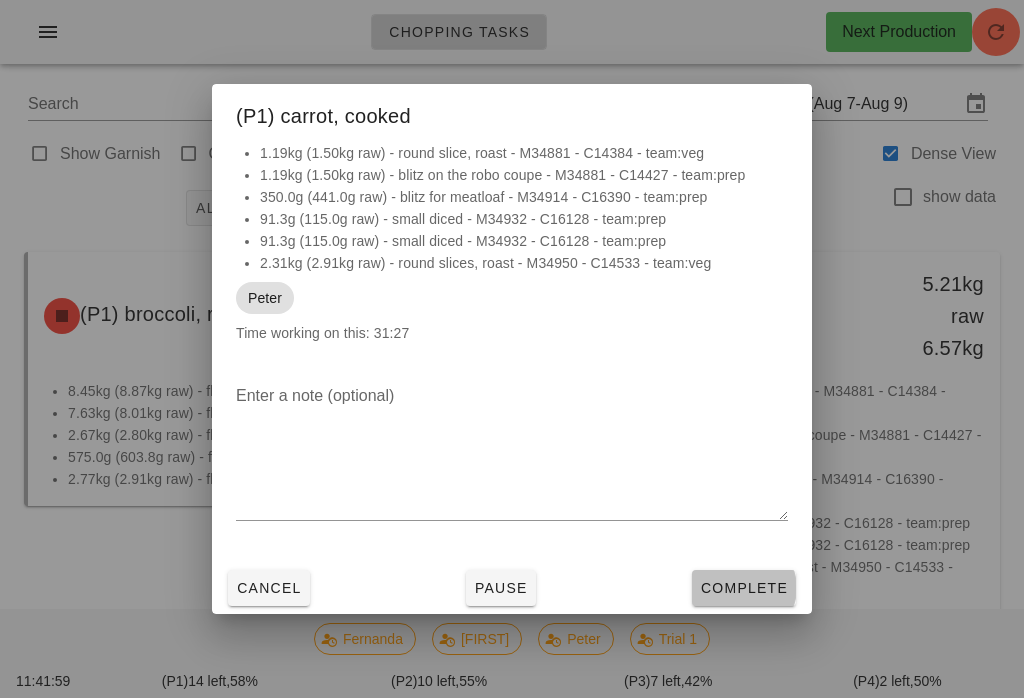 click on "Complete" at bounding box center [744, 588] 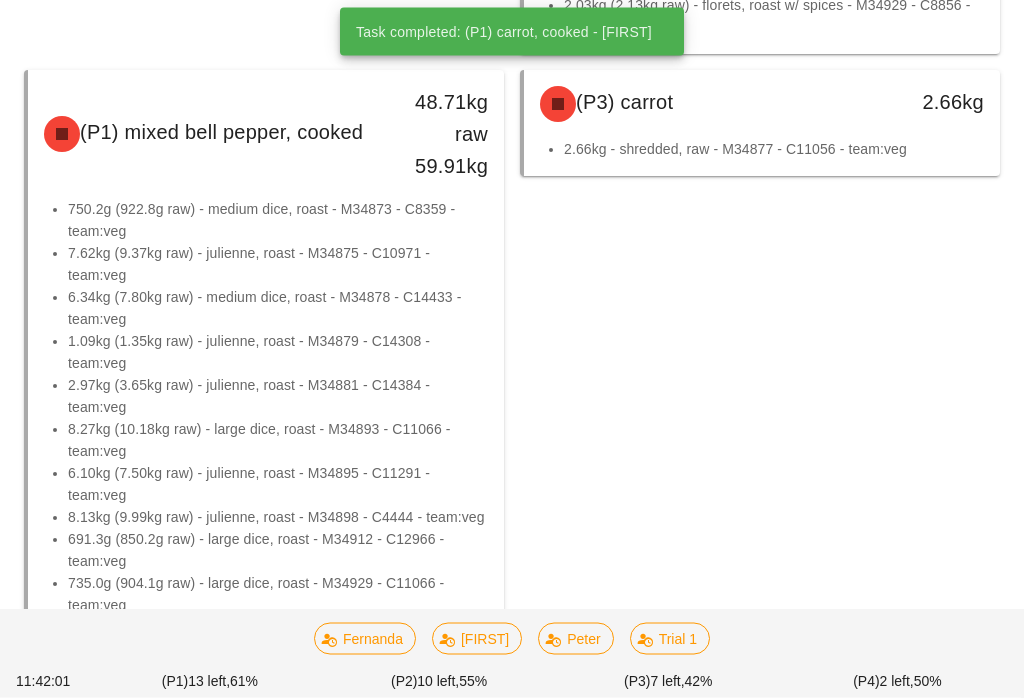 scroll, scrollTop: 518, scrollLeft: 0, axis: vertical 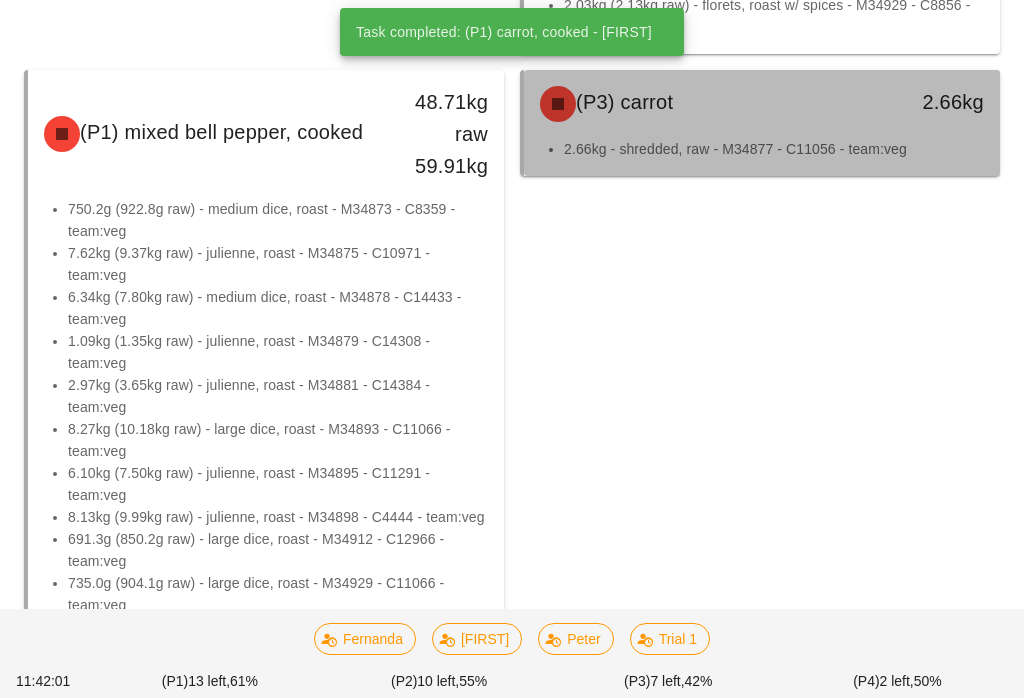 click on "2.66kg - shredded, raw - M34877 - C11056 - team:veg" at bounding box center (774, 149) 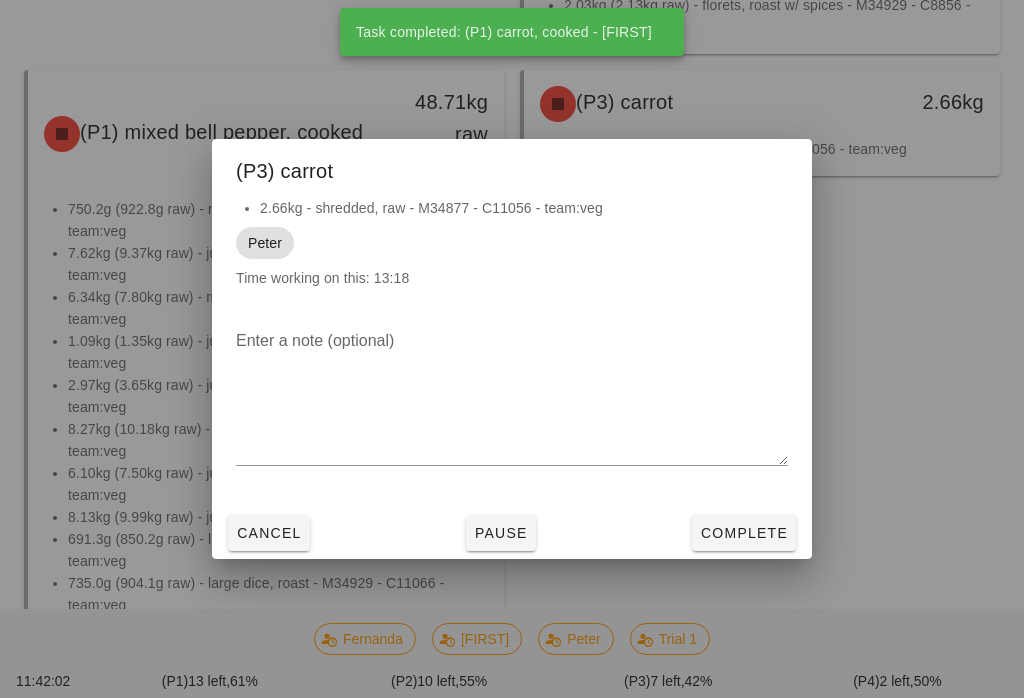 click on "Complete" at bounding box center [744, 533] 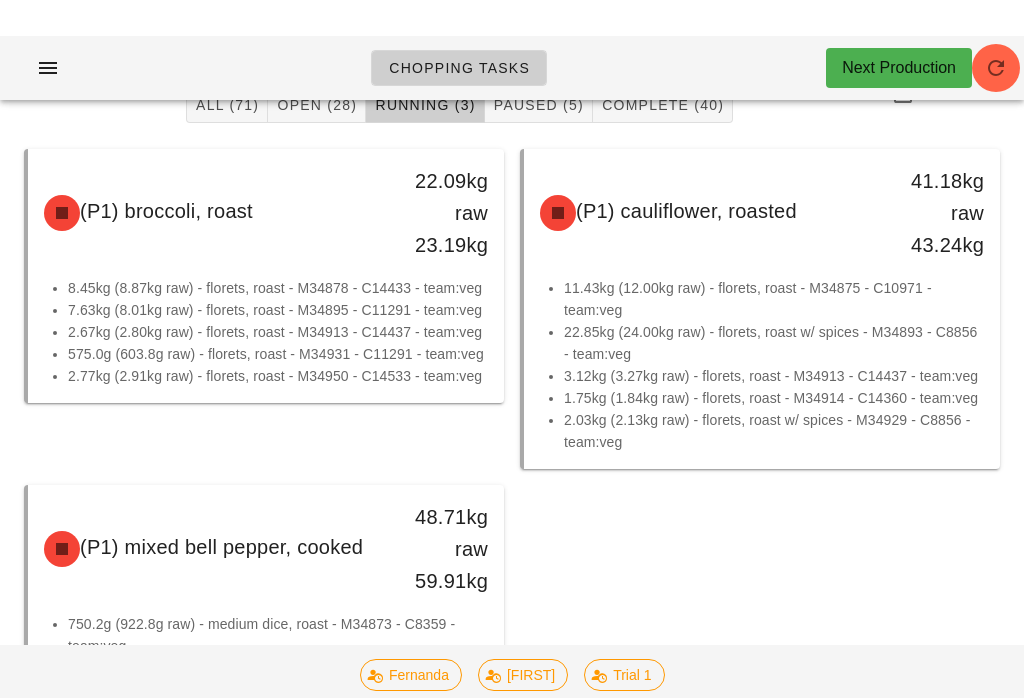 scroll, scrollTop: 0, scrollLeft: 0, axis: both 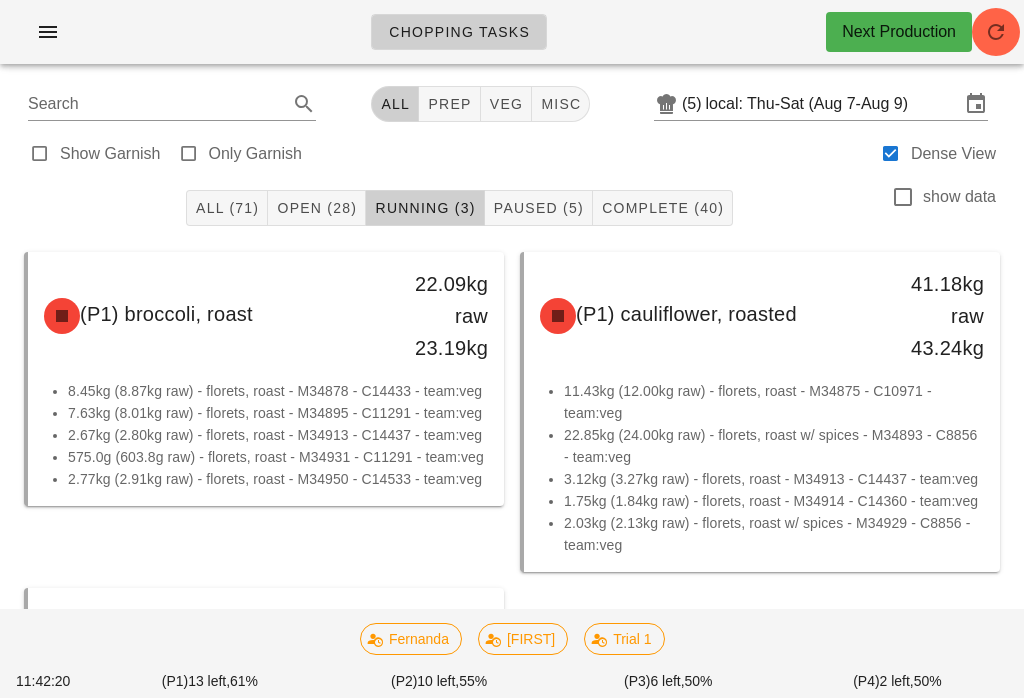 click on "Search All prep  veg  misc  (5) local: Thu-Sat (Aug 7-Aug 9)" at bounding box center [512, 104] 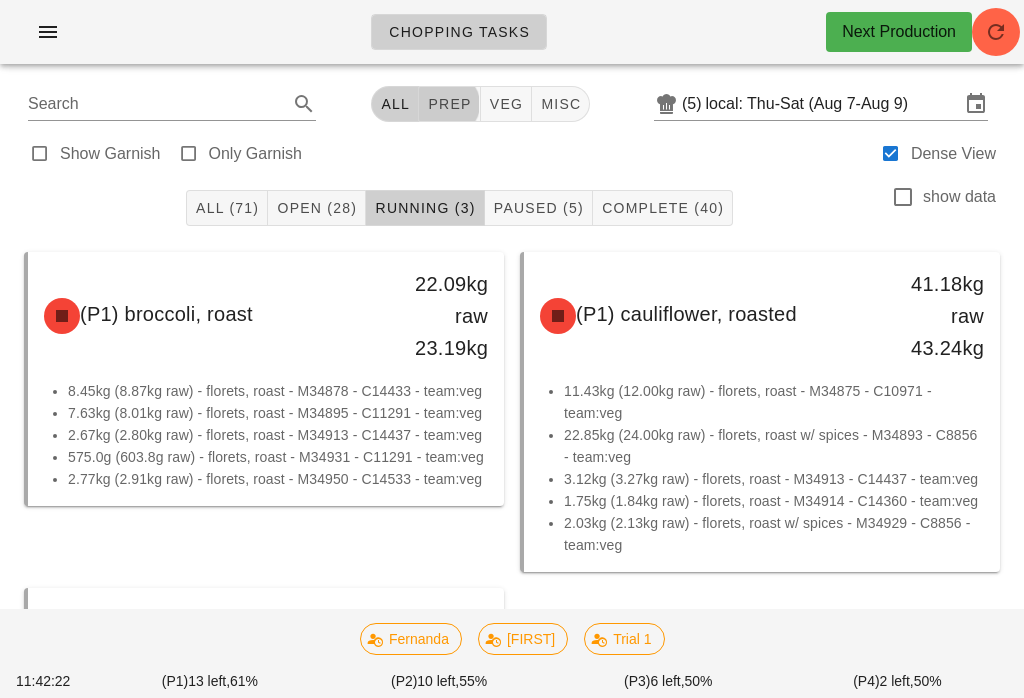click on "prep" at bounding box center [449, 104] 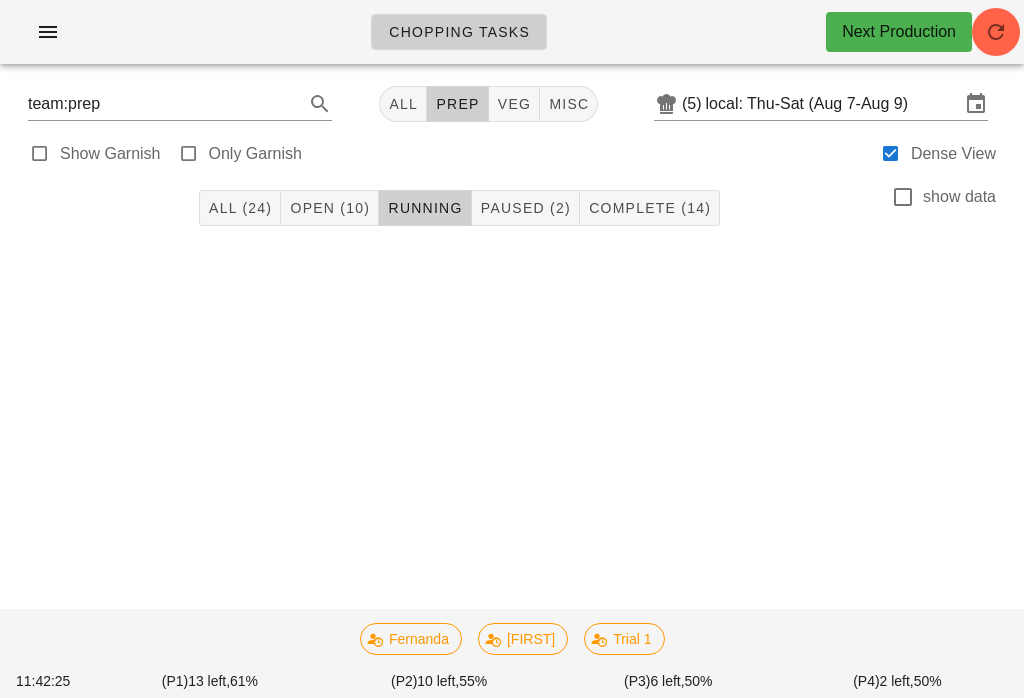 click on "veg" at bounding box center (514, 104) 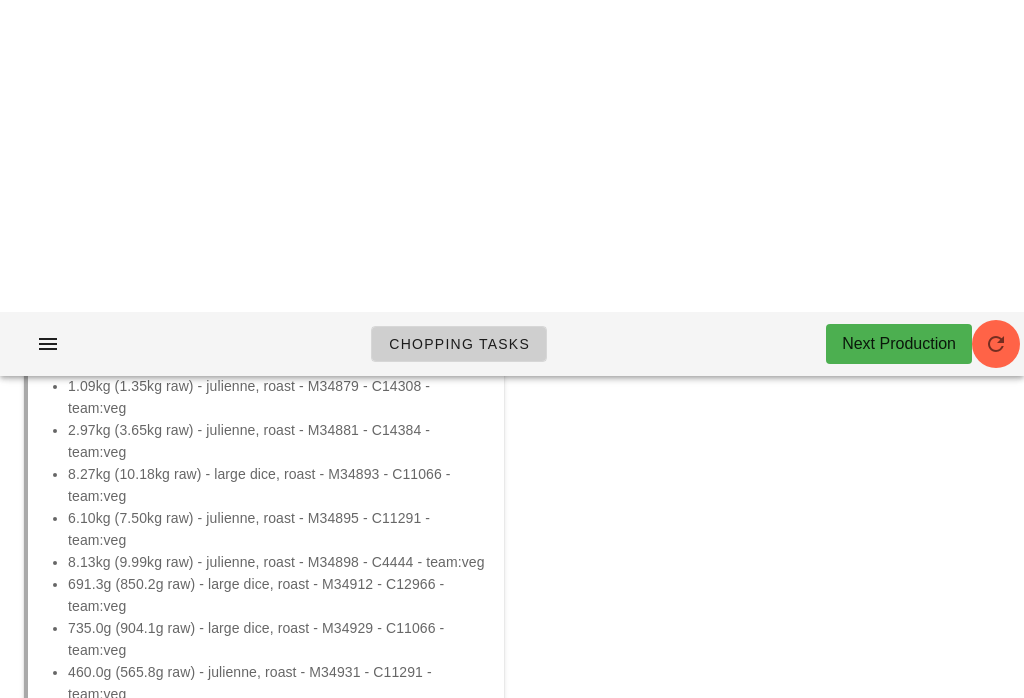 scroll, scrollTop: 0, scrollLeft: 0, axis: both 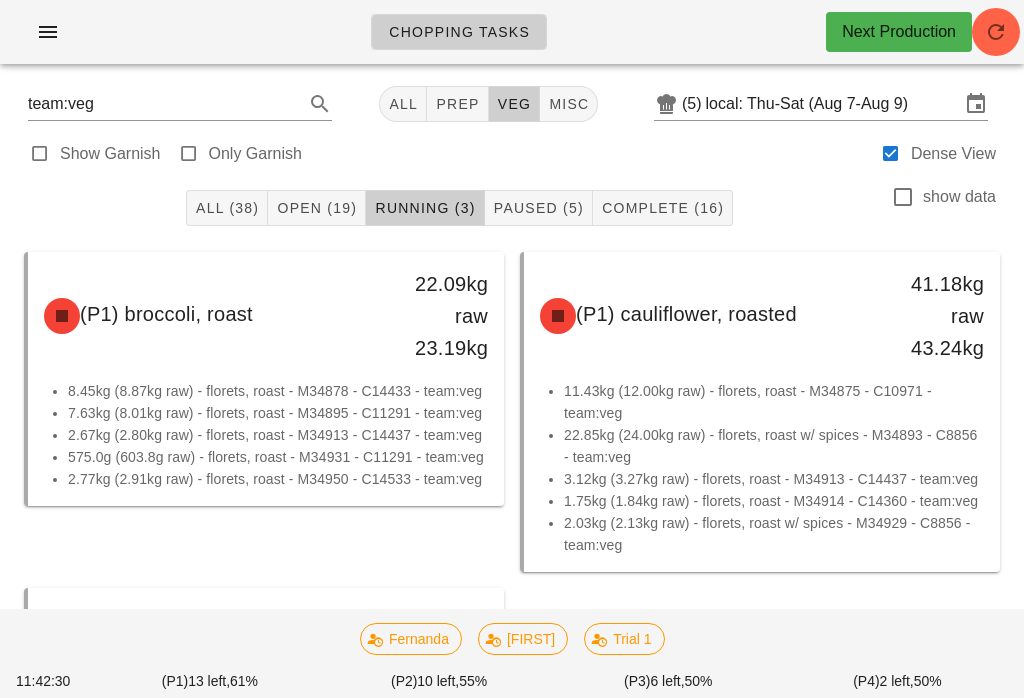 click on "Chopping Tasks Next Production" at bounding box center [512, 40] 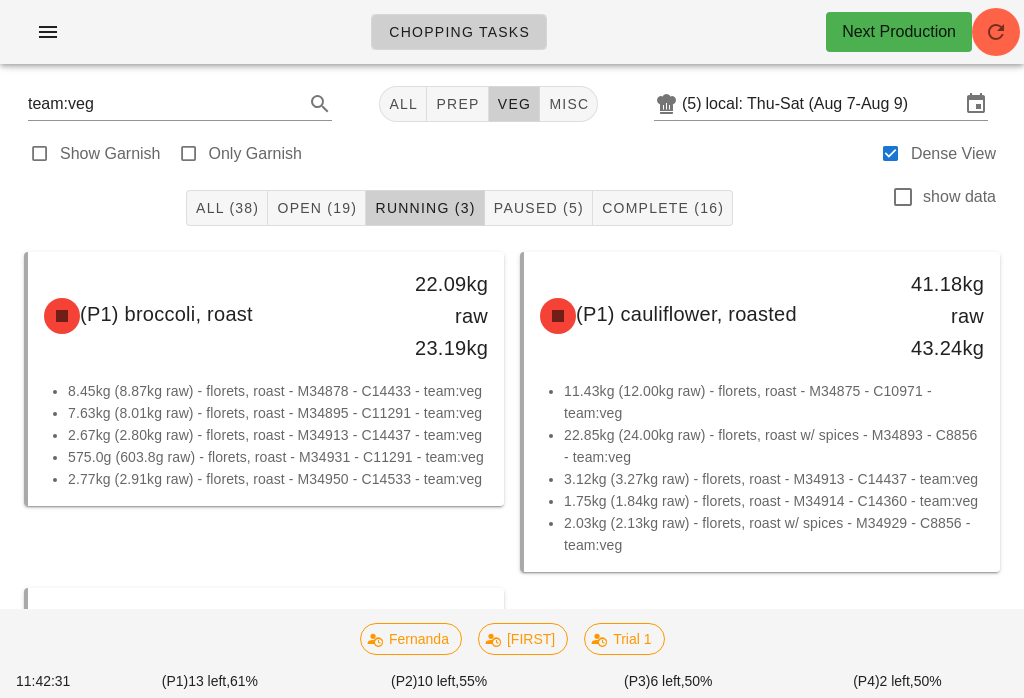 click on "All" at bounding box center (403, 104) 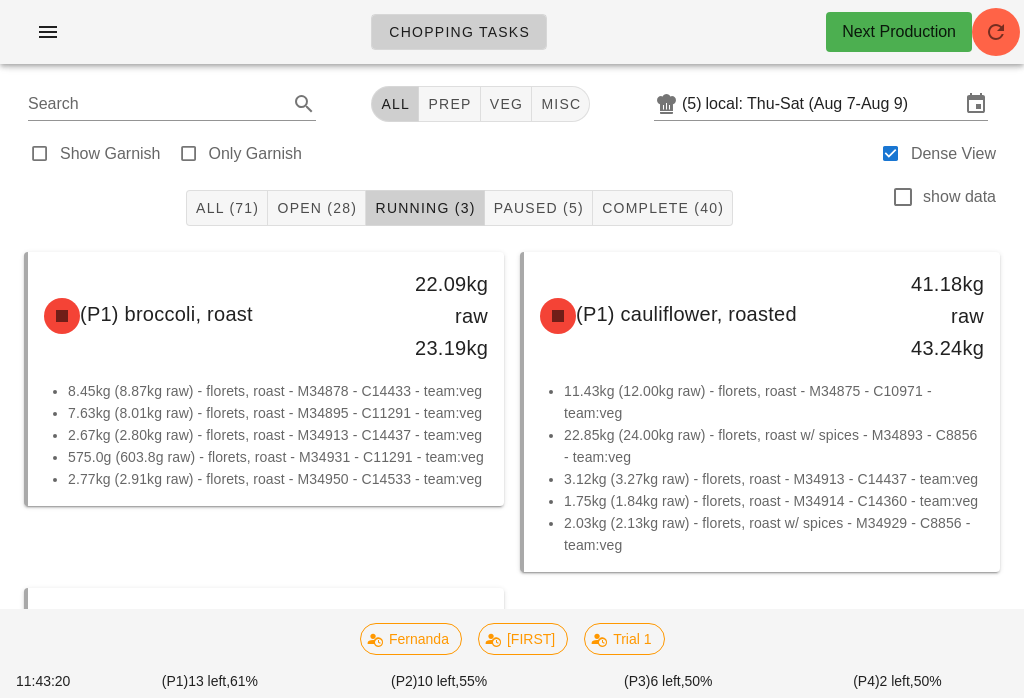 click on "All (71) Open (28) Running (3) Paused (5) Complete (40) show data" at bounding box center (512, 208) 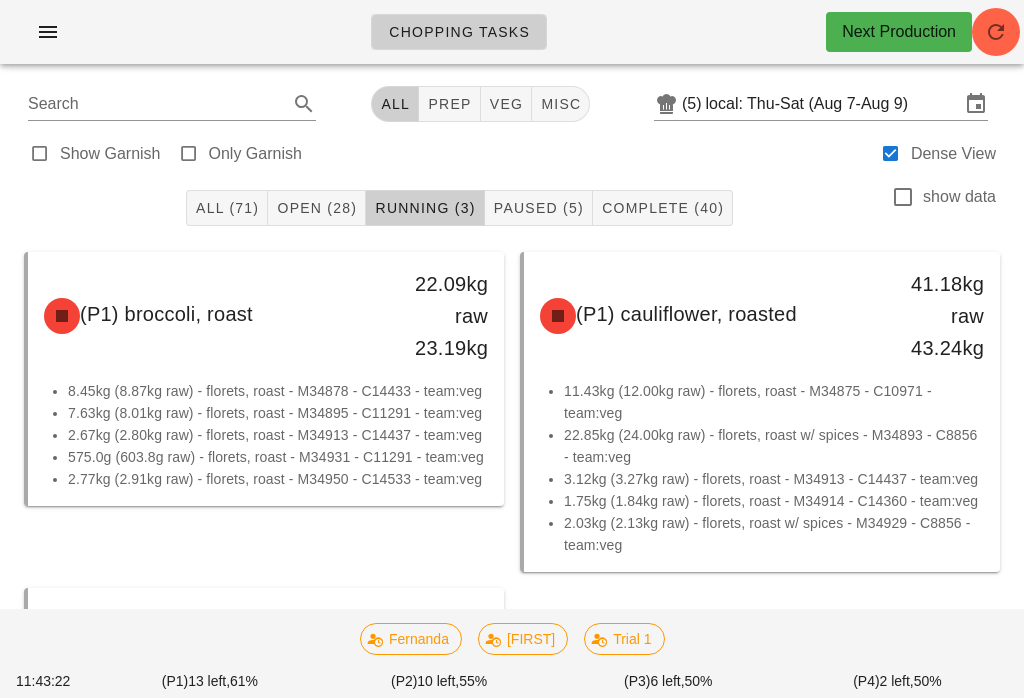 click on "All (71) Open (28) Running (3) Paused (5) Complete (40) show data" at bounding box center [512, 208] 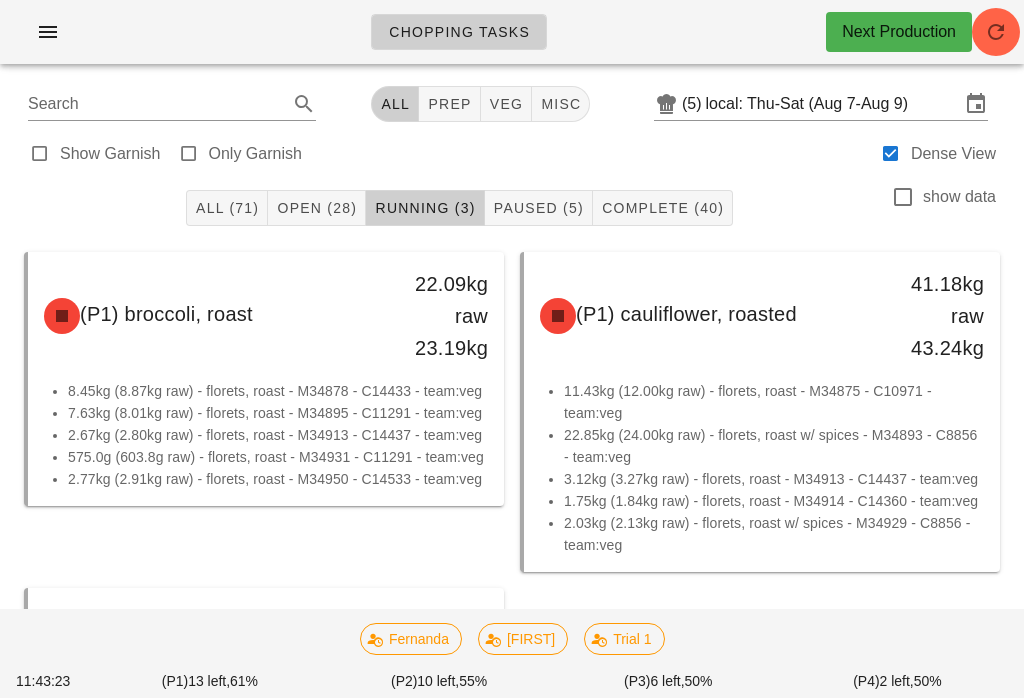 click on "Open (28)" at bounding box center [317, 208] 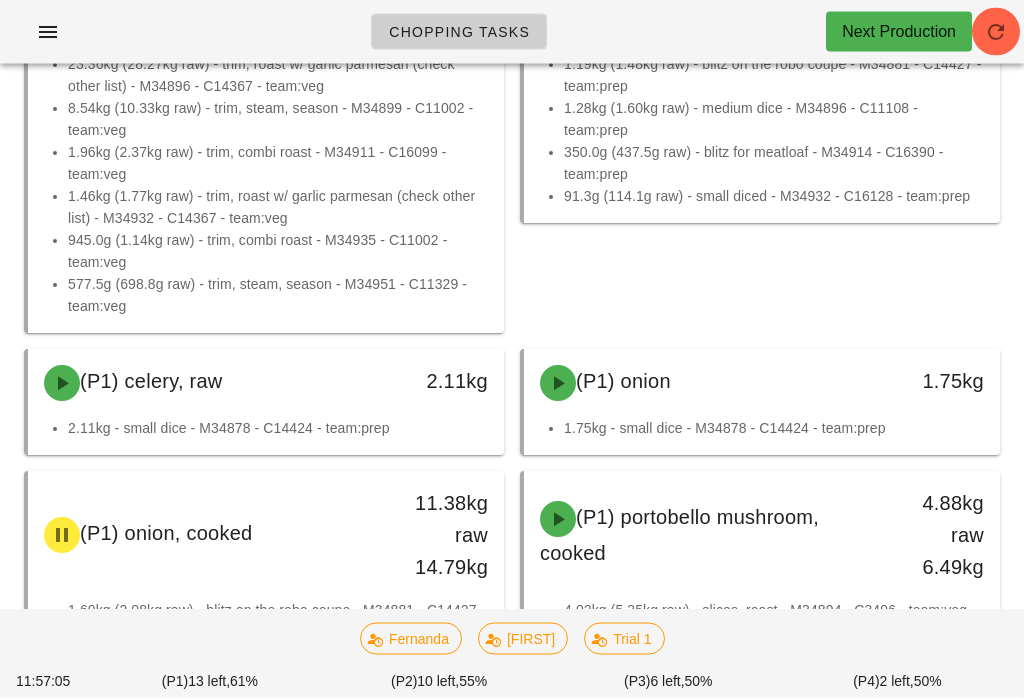 scroll, scrollTop: 0, scrollLeft: 0, axis: both 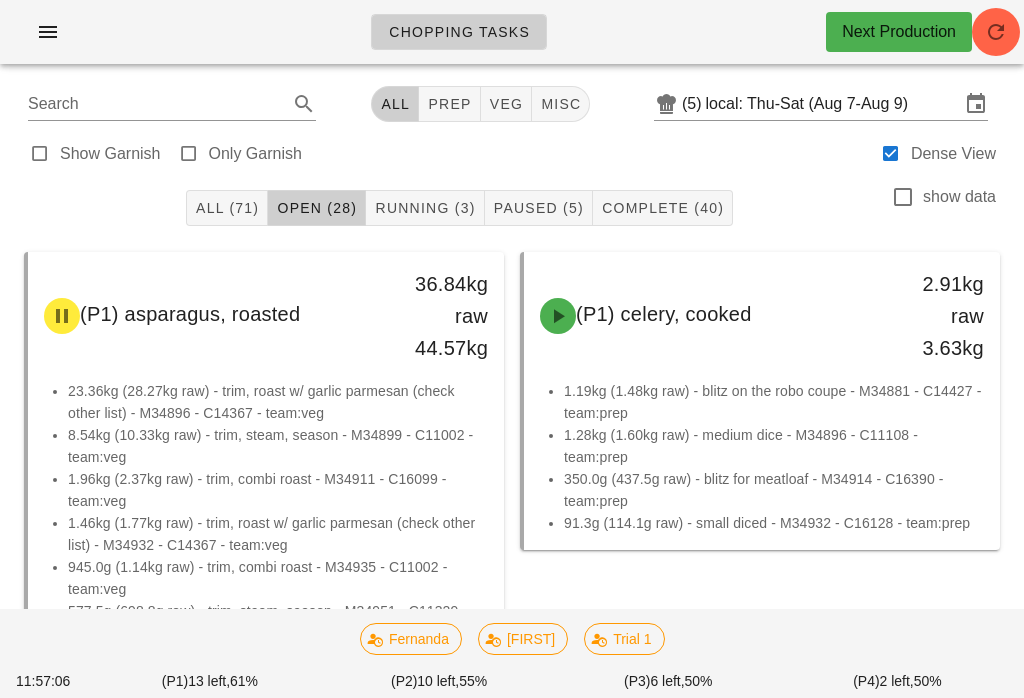 click on "Running (3)" at bounding box center (424, 208) 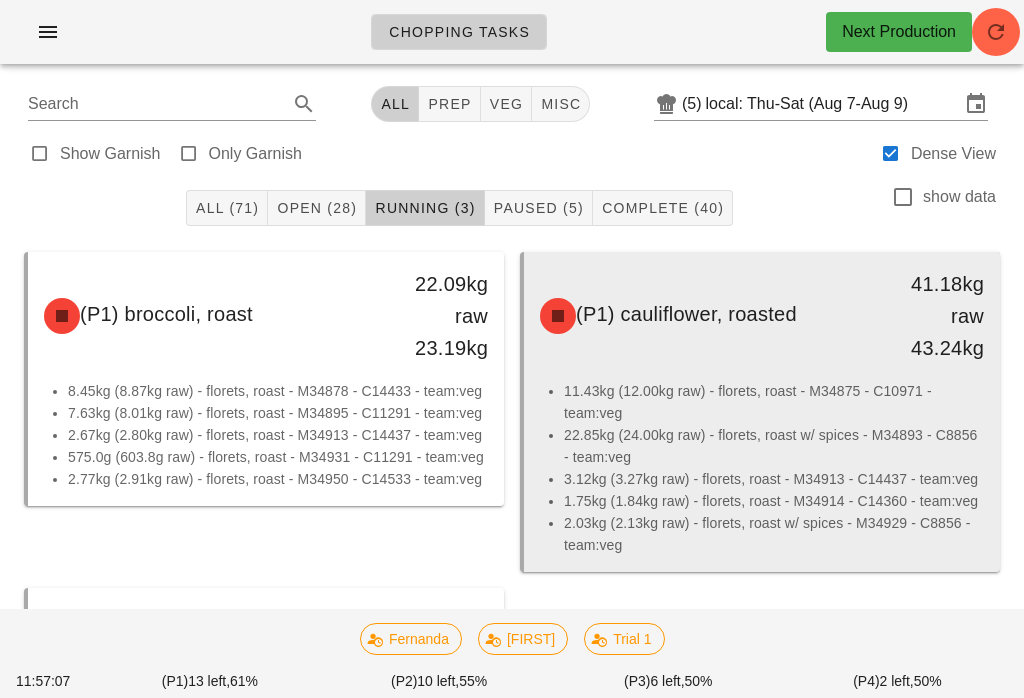 click on "11.43kg (12.00kg raw) - florets, roast - M34875 - C10971 - team:veg" at bounding box center (774, 402) 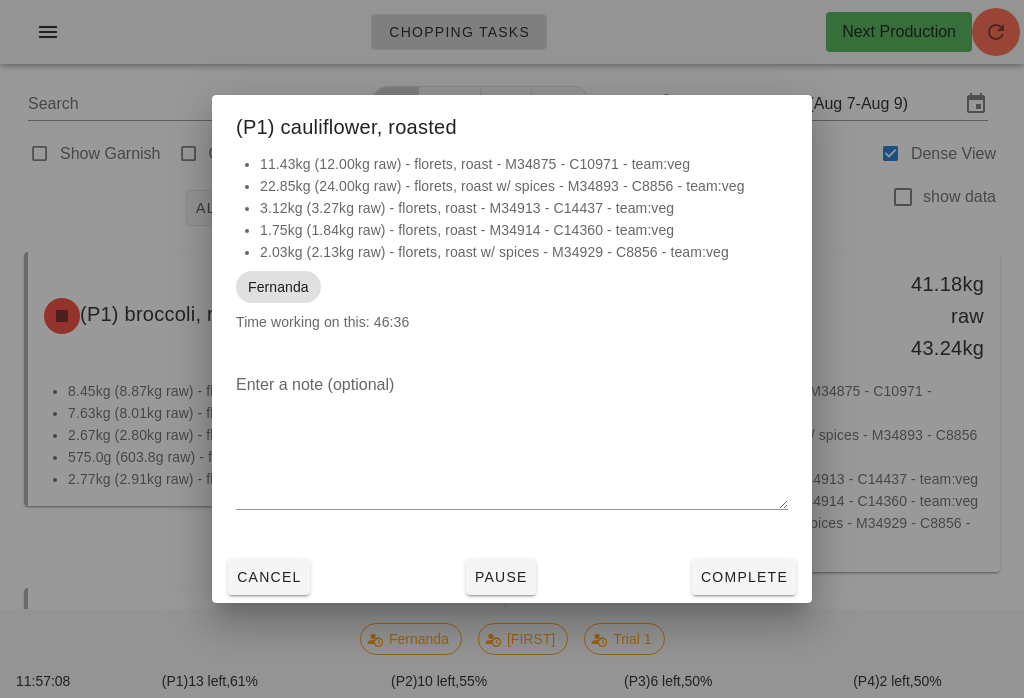 click on "Pause" at bounding box center (501, 577) 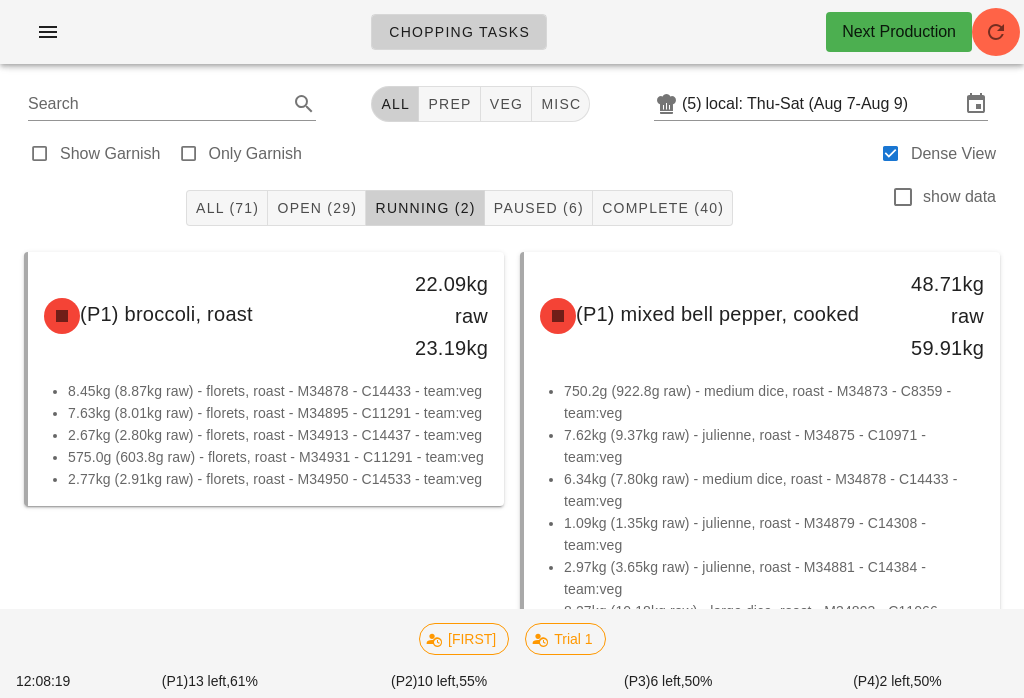click on "Show Garnish Only Garnish Dense View" at bounding box center [512, 152] 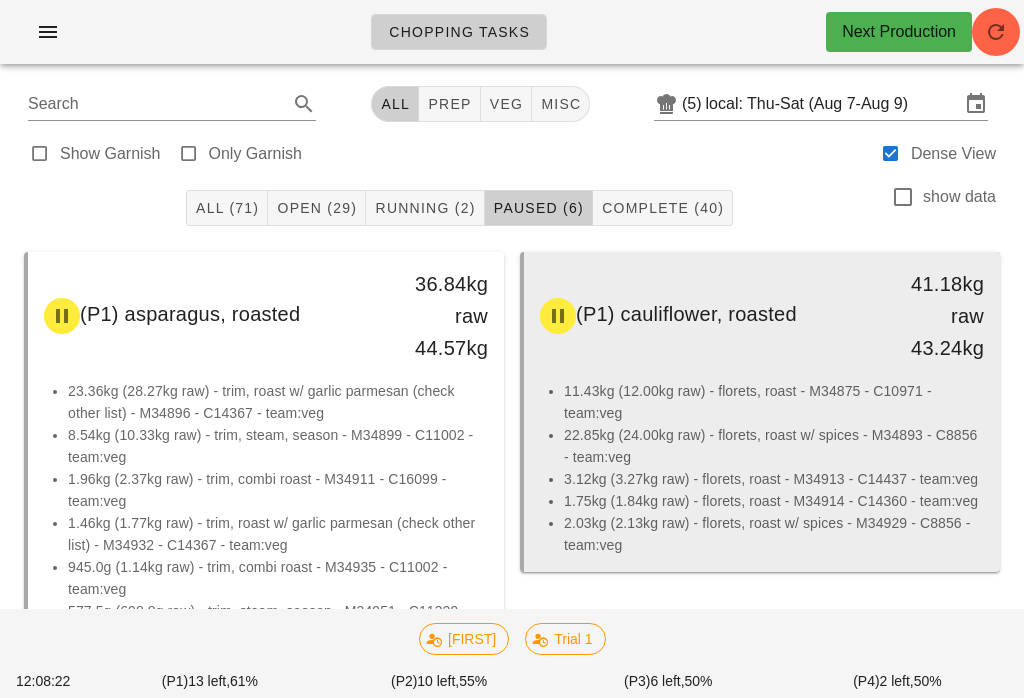 click on "22.85kg (24.00kg raw) - florets, roast w/ spices - M34893 - C8856 - team:veg" at bounding box center [774, 446] 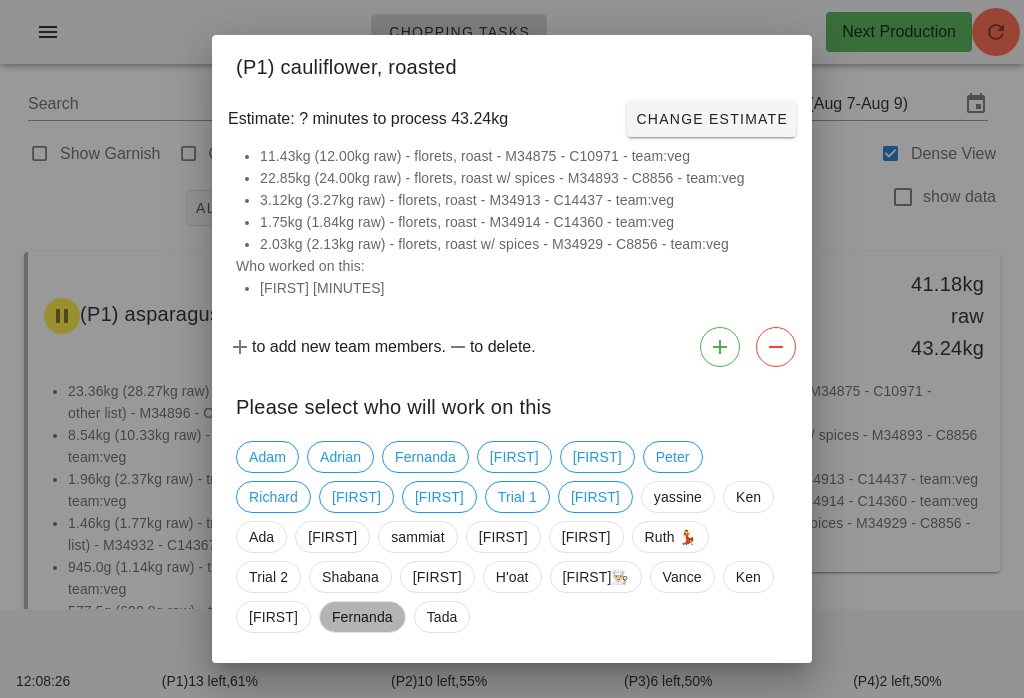 click on "Fernanda" at bounding box center [362, 617] 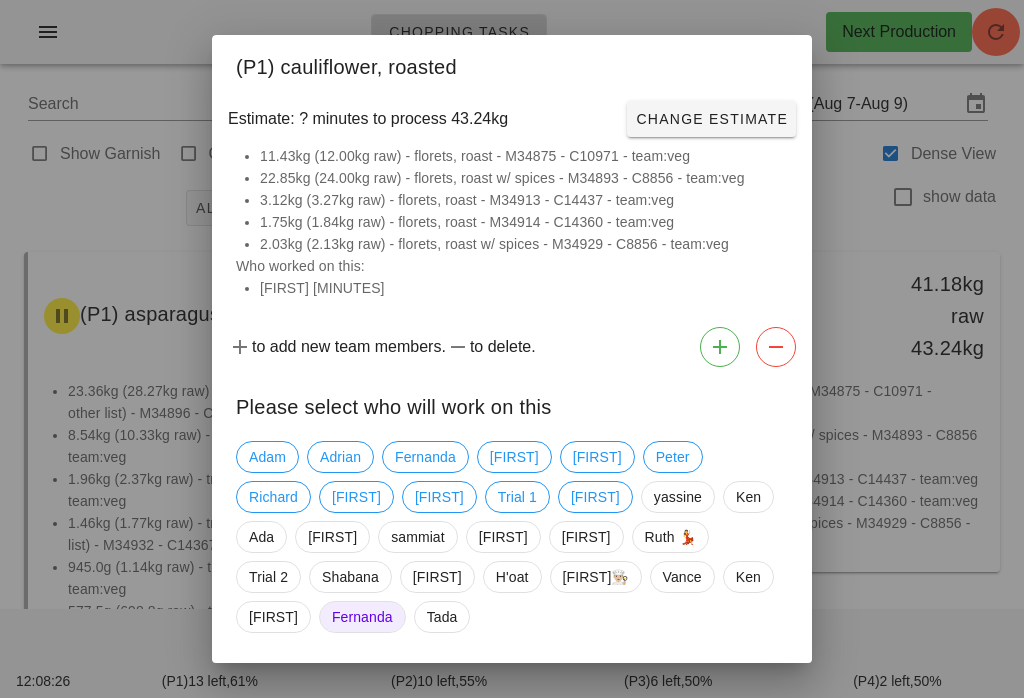 click on "Confirm Start" at bounding box center [722, 687] 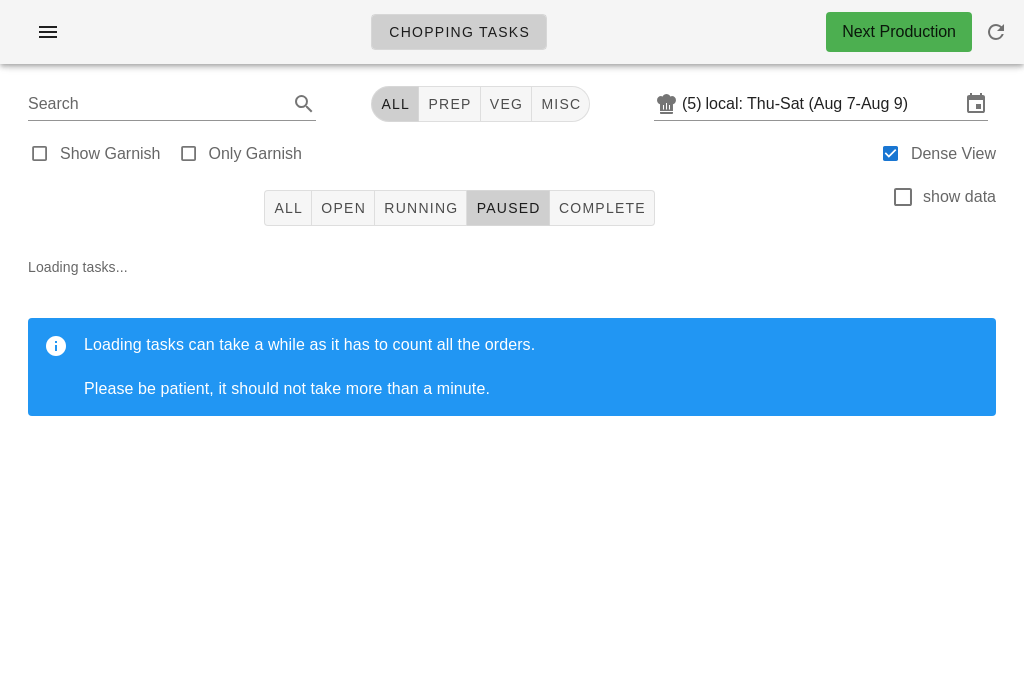 scroll, scrollTop: 0, scrollLeft: 0, axis: both 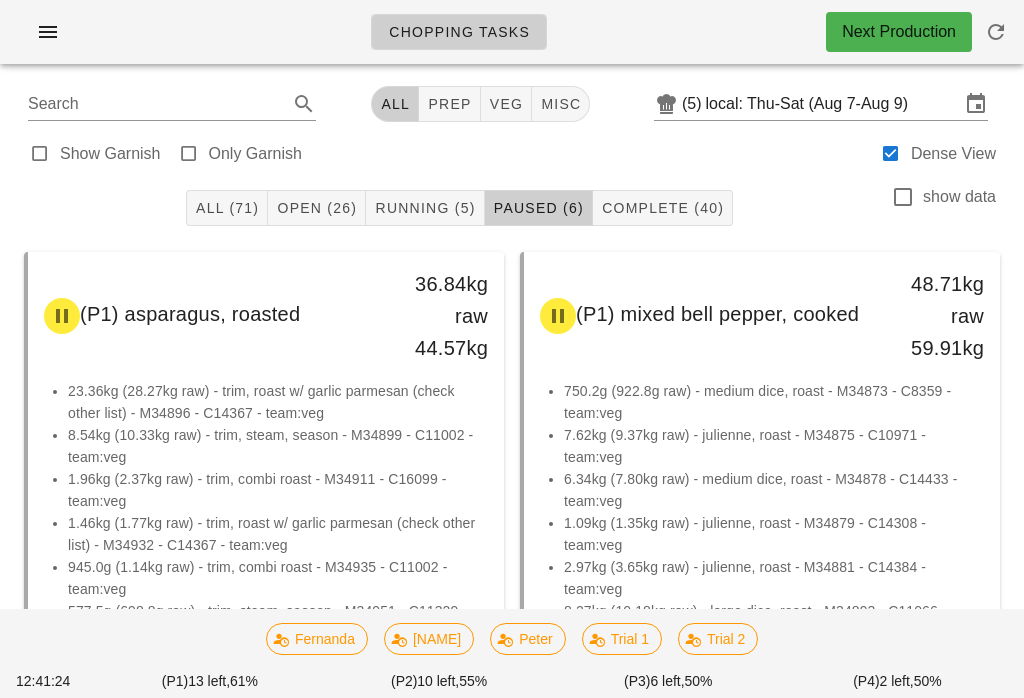 click on "Running (5)" at bounding box center (425, 208) 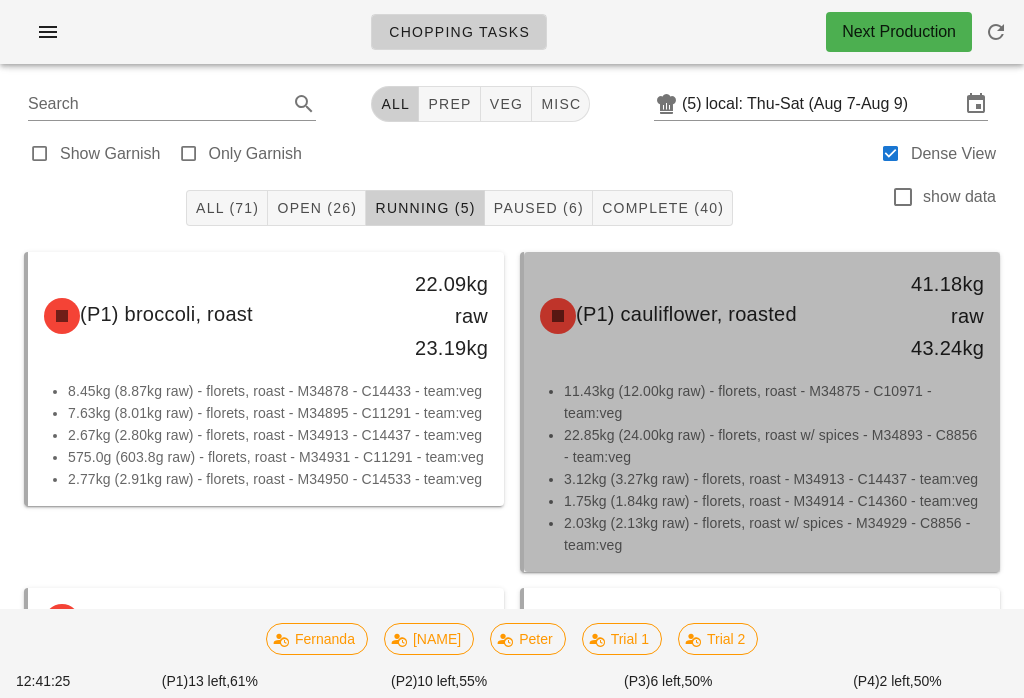 click on "22.85kg (24.00kg raw) - florets, roast w/ spices - M34893 - C8856 - team:veg" at bounding box center (774, 446) 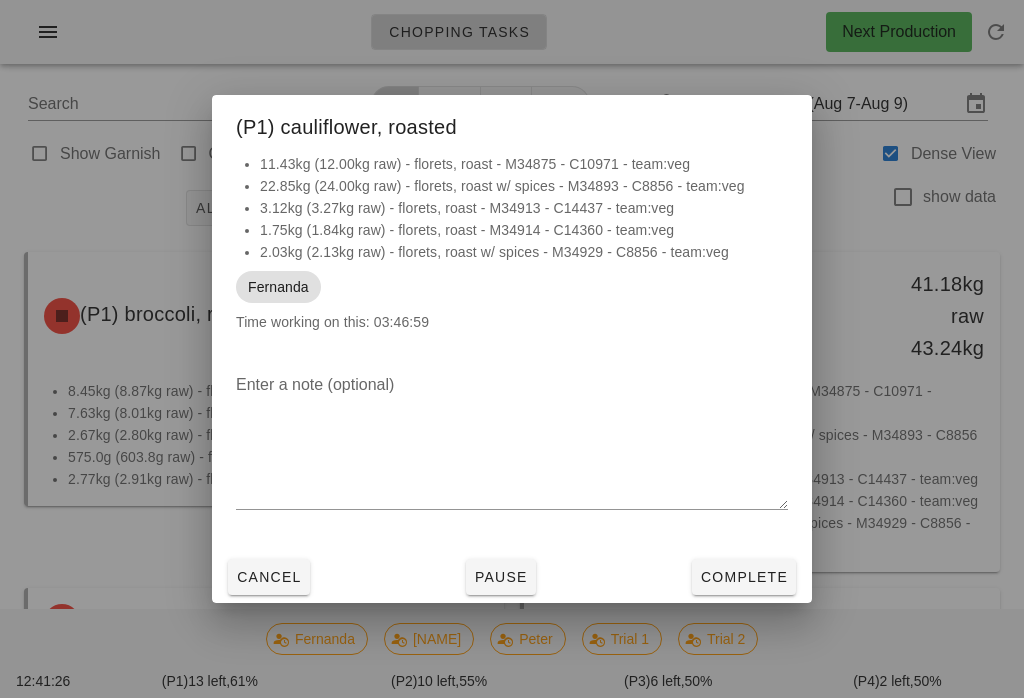 click on "Complete" at bounding box center (744, 577) 